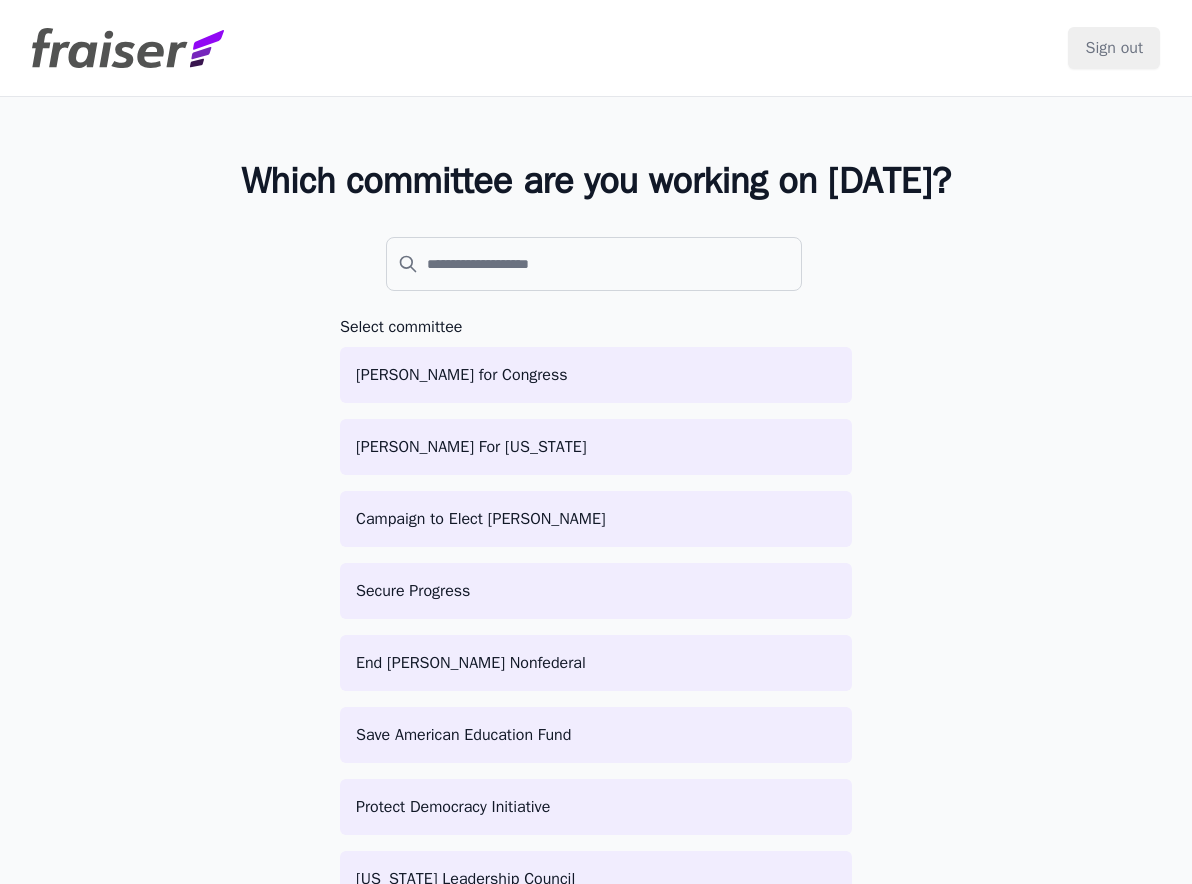 scroll, scrollTop: 0, scrollLeft: 0, axis: both 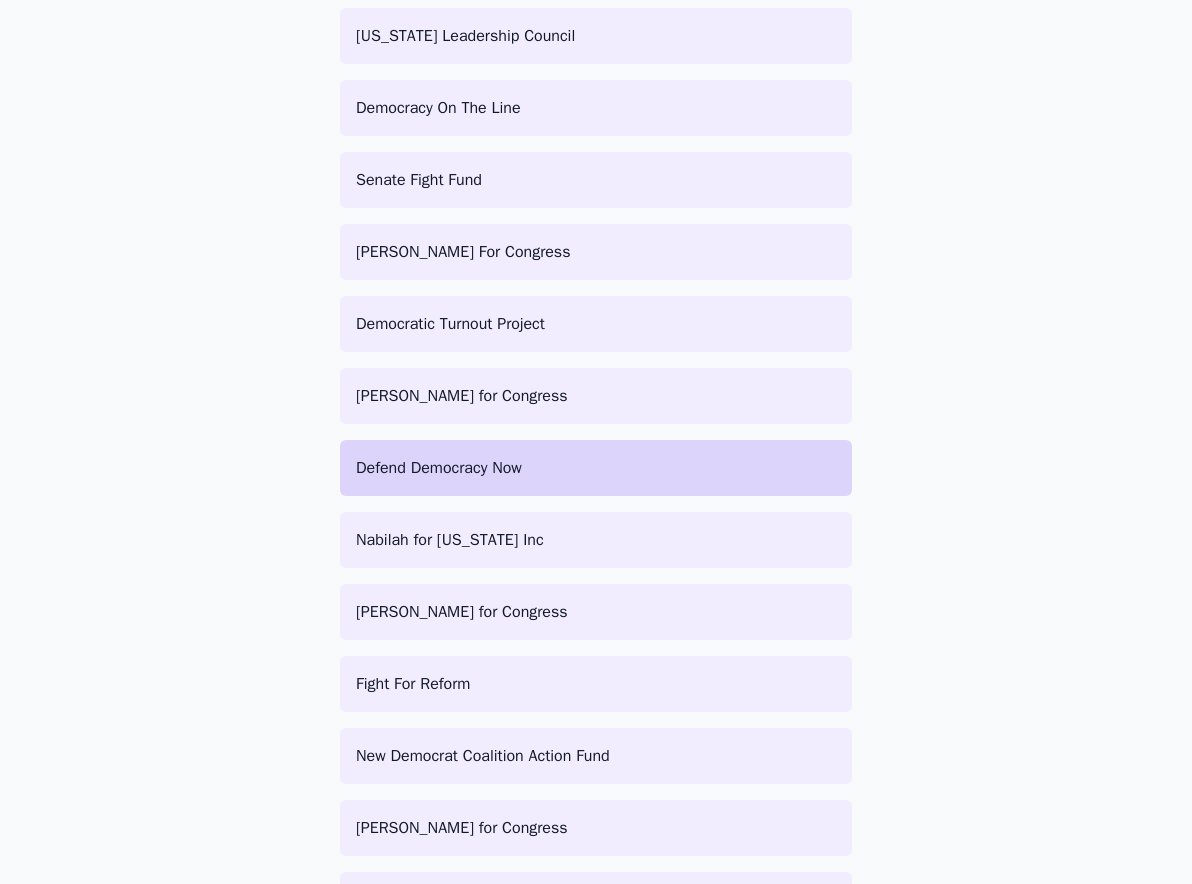 click on "Defend Democracy Now" at bounding box center [596, 468] 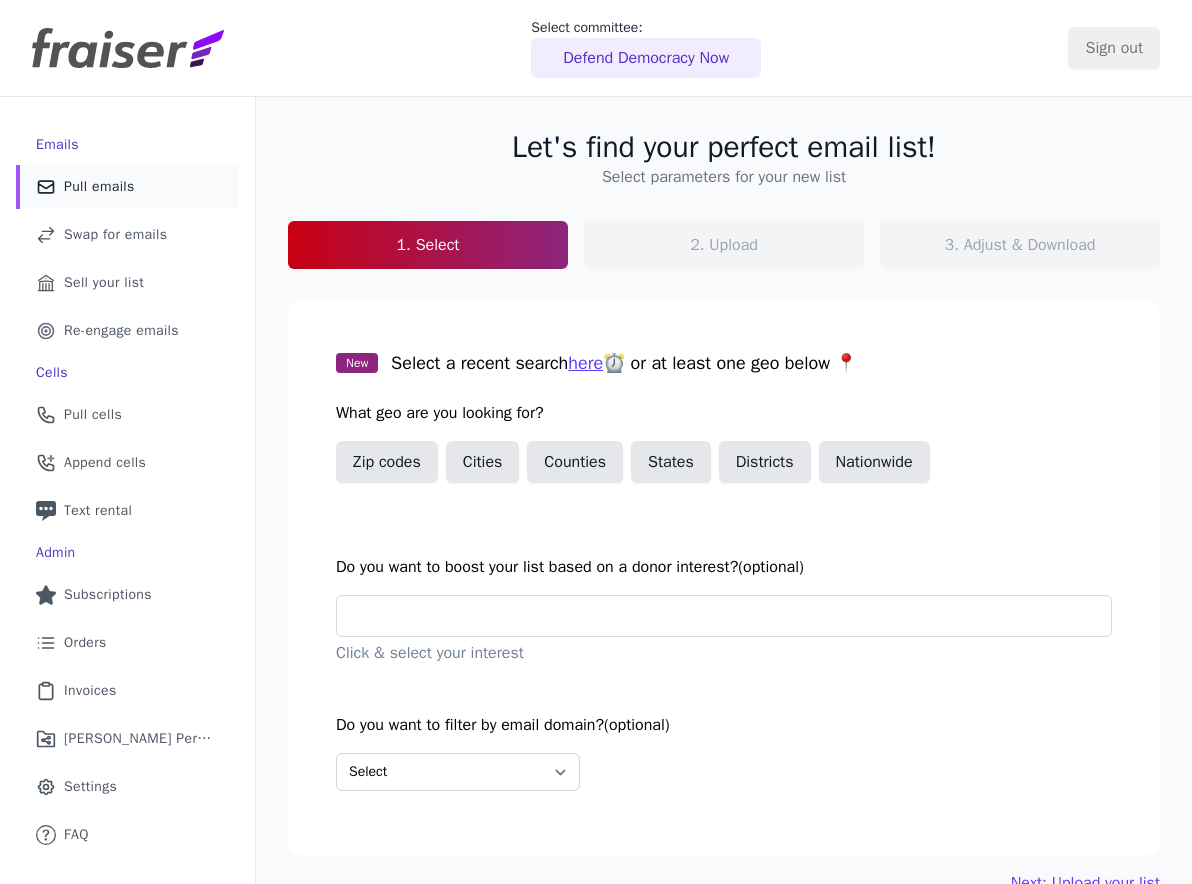 scroll, scrollTop: 0, scrollLeft: 0, axis: both 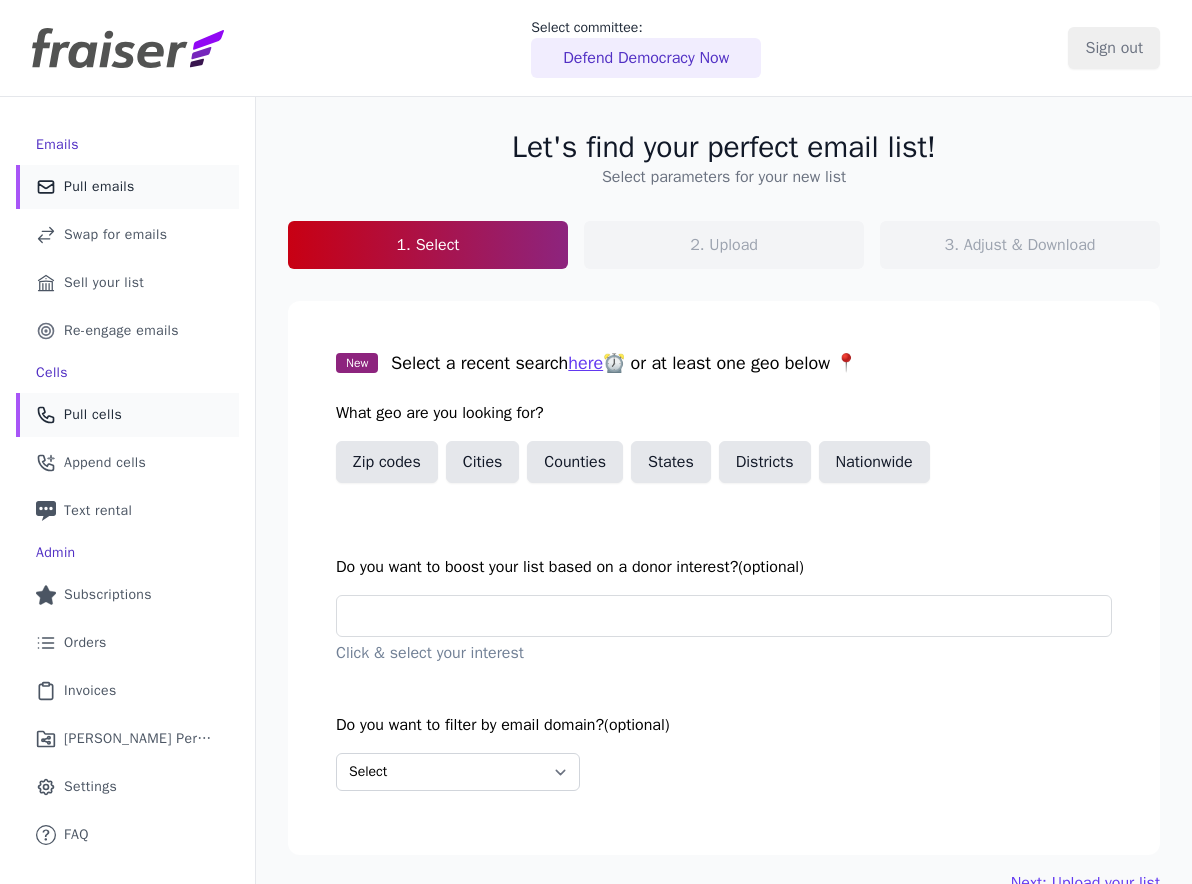 click on "Phone Icon Outline of a phone
Pull cells" at bounding box center [127, 415] 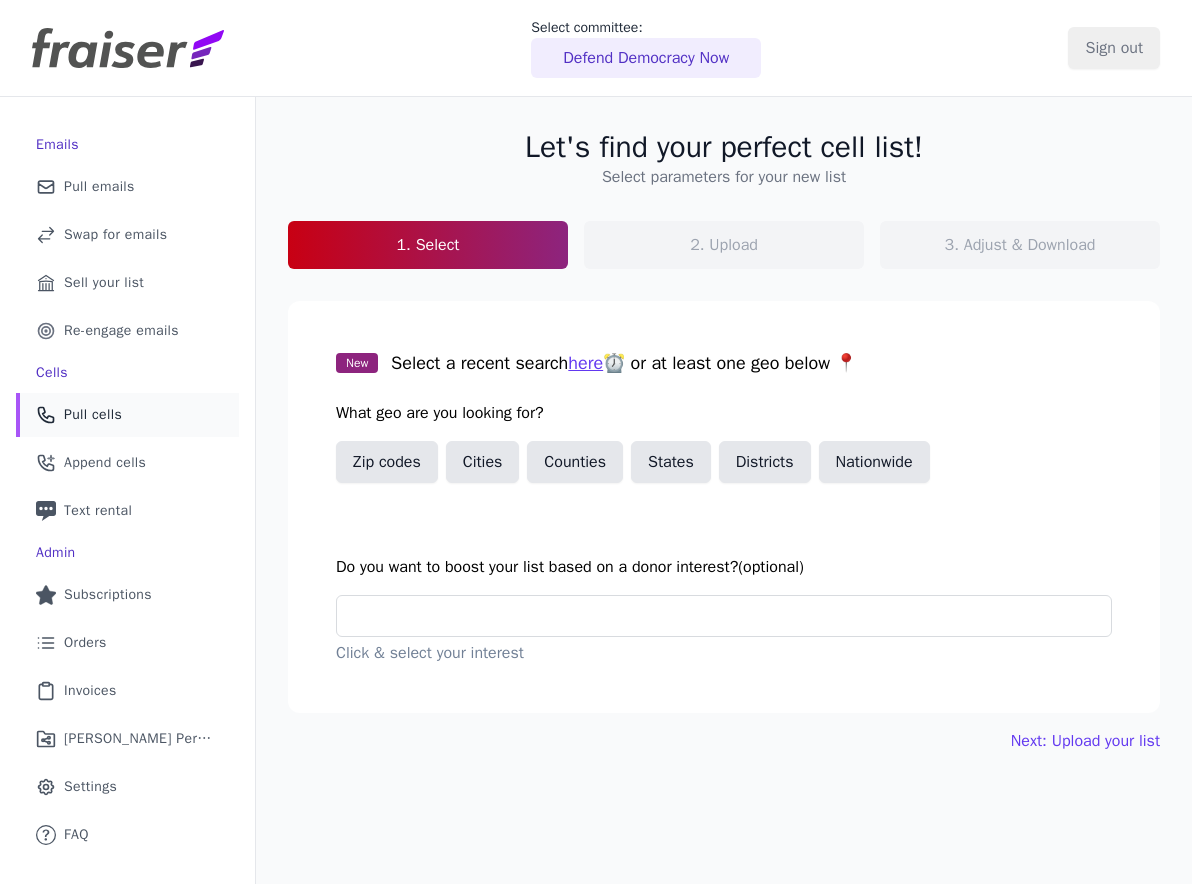 scroll, scrollTop: 0, scrollLeft: 0, axis: both 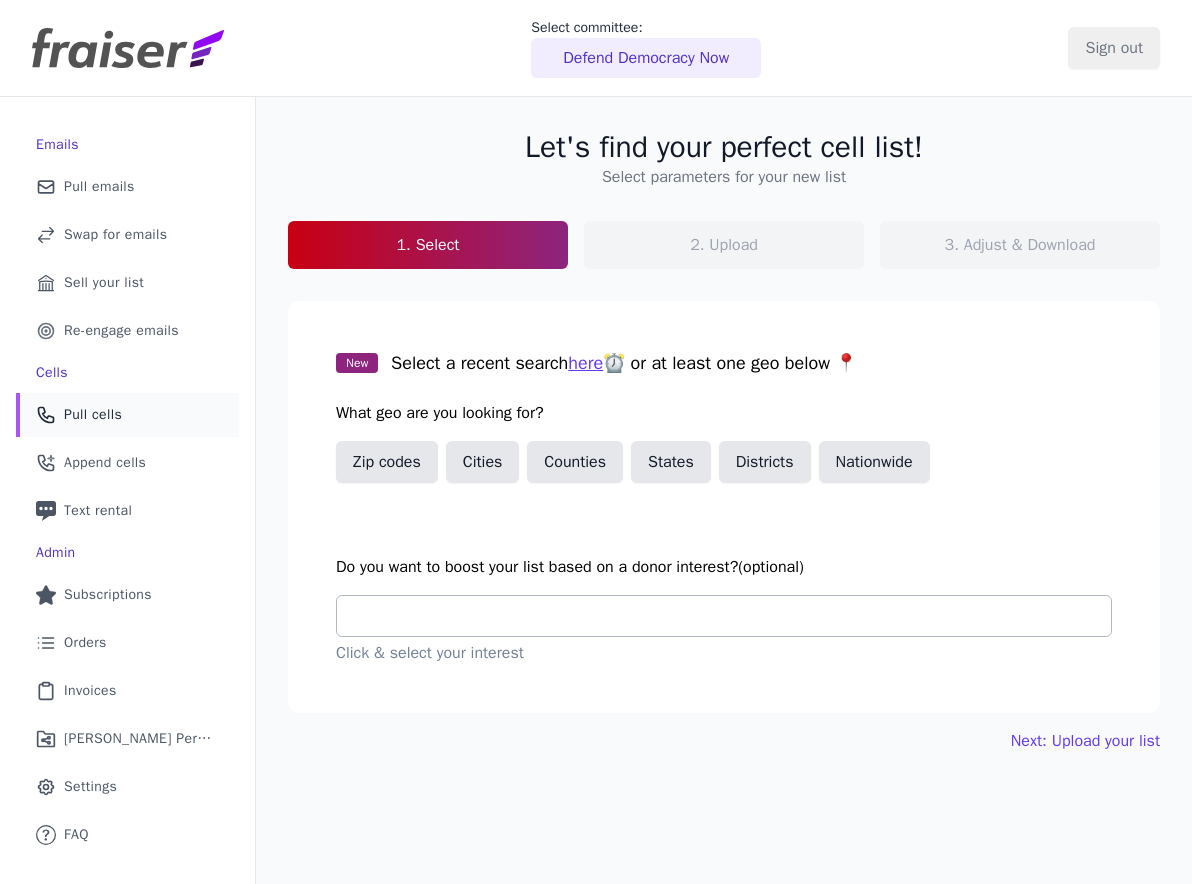 click at bounding box center [732, 616] 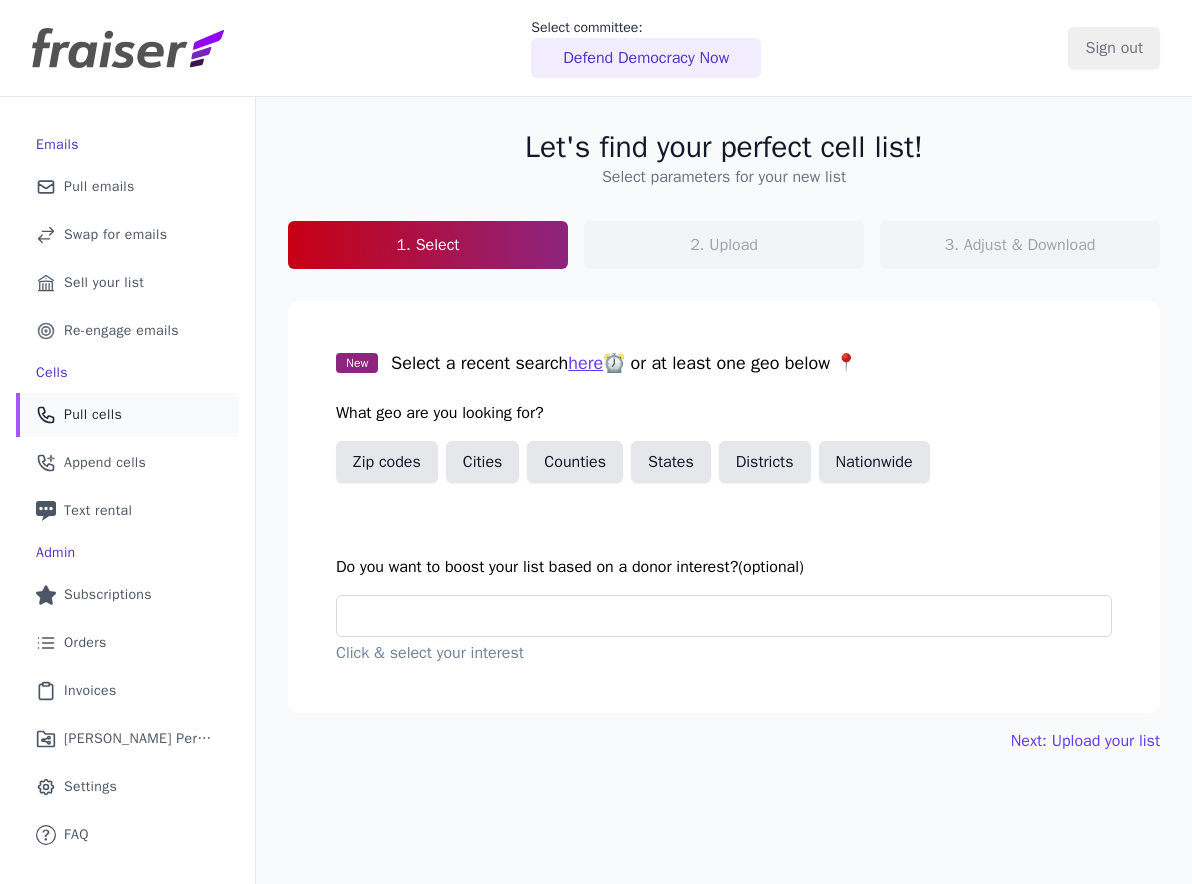 click on "Next: Upload your list" at bounding box center (724, 741) 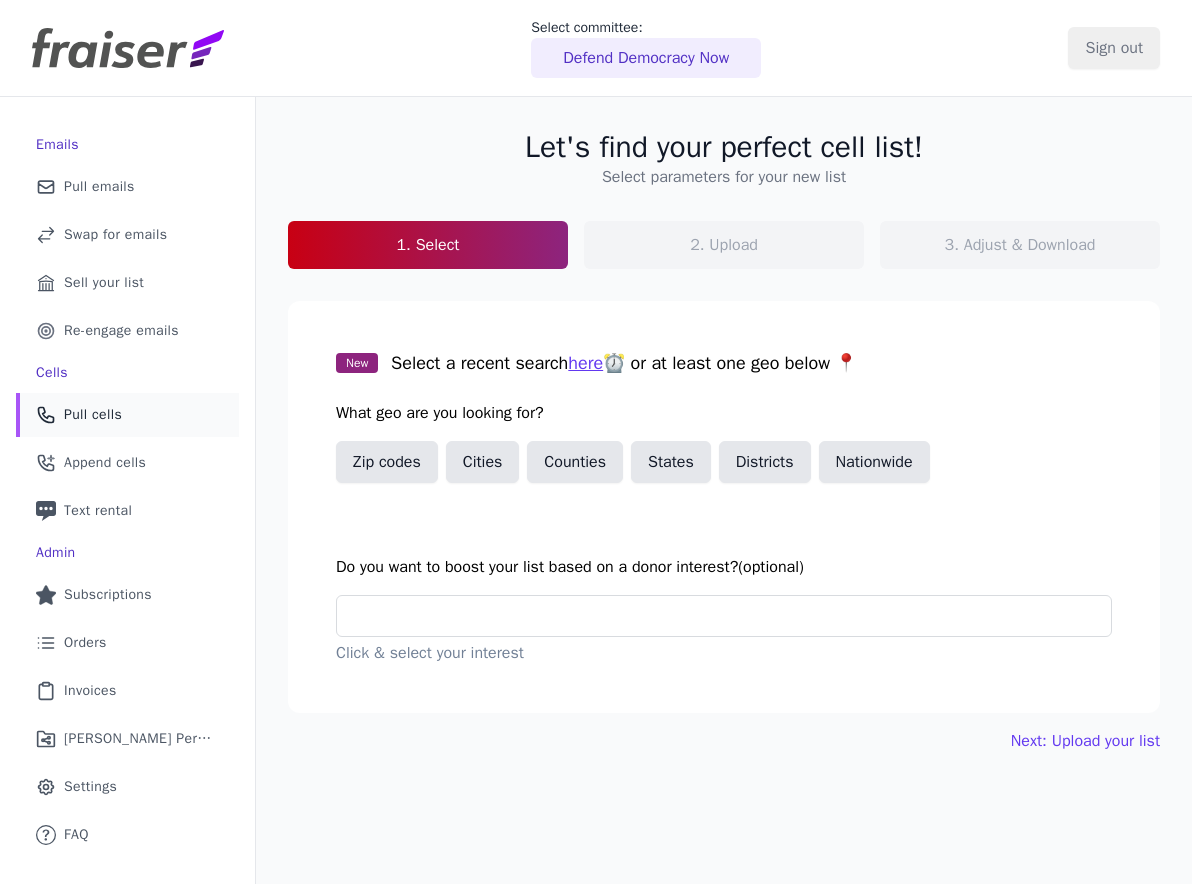 click on "Defend Democracy Now" at bounding box center [646, 58] 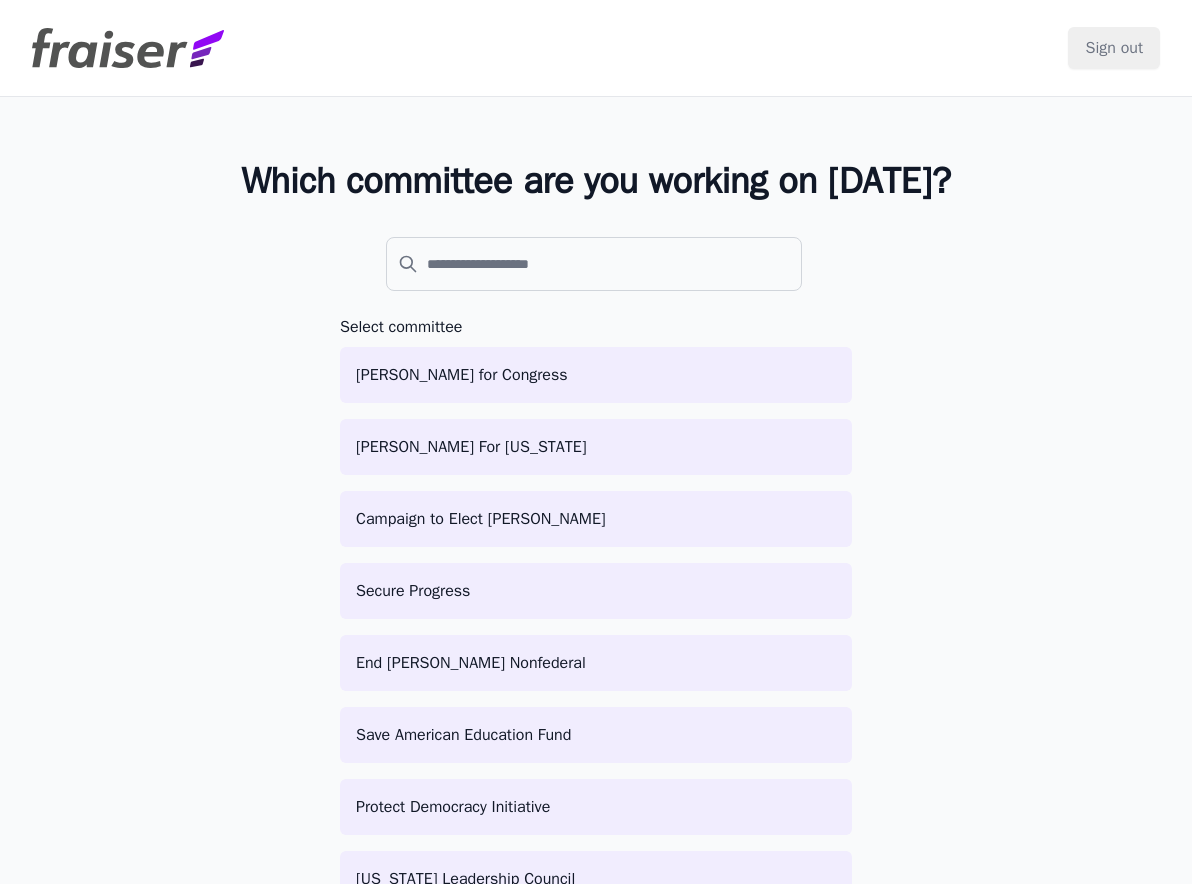 scroll, scrollTop: 0, scrollLeft: 0, axis: both 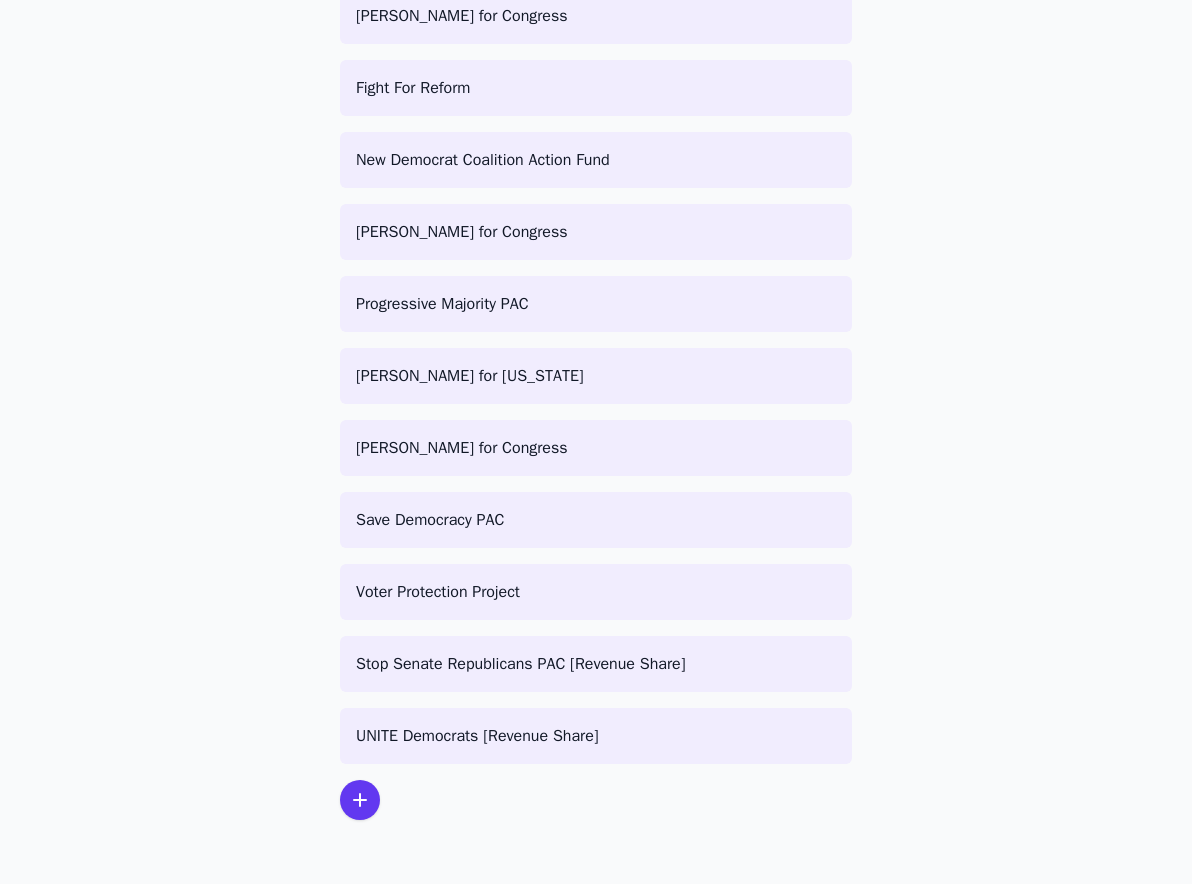 click 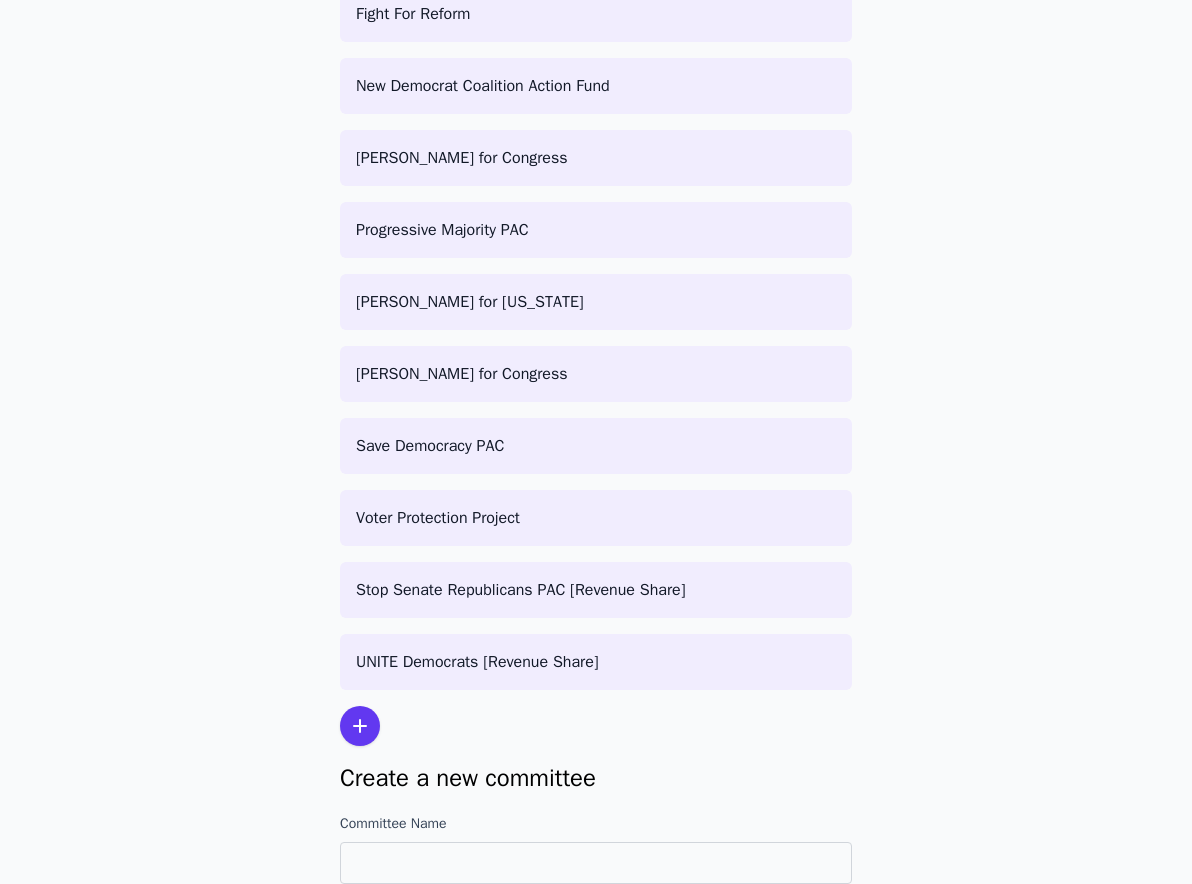 scroll, scrollTop: 1635, scrollLeft: 0, axis: vertical 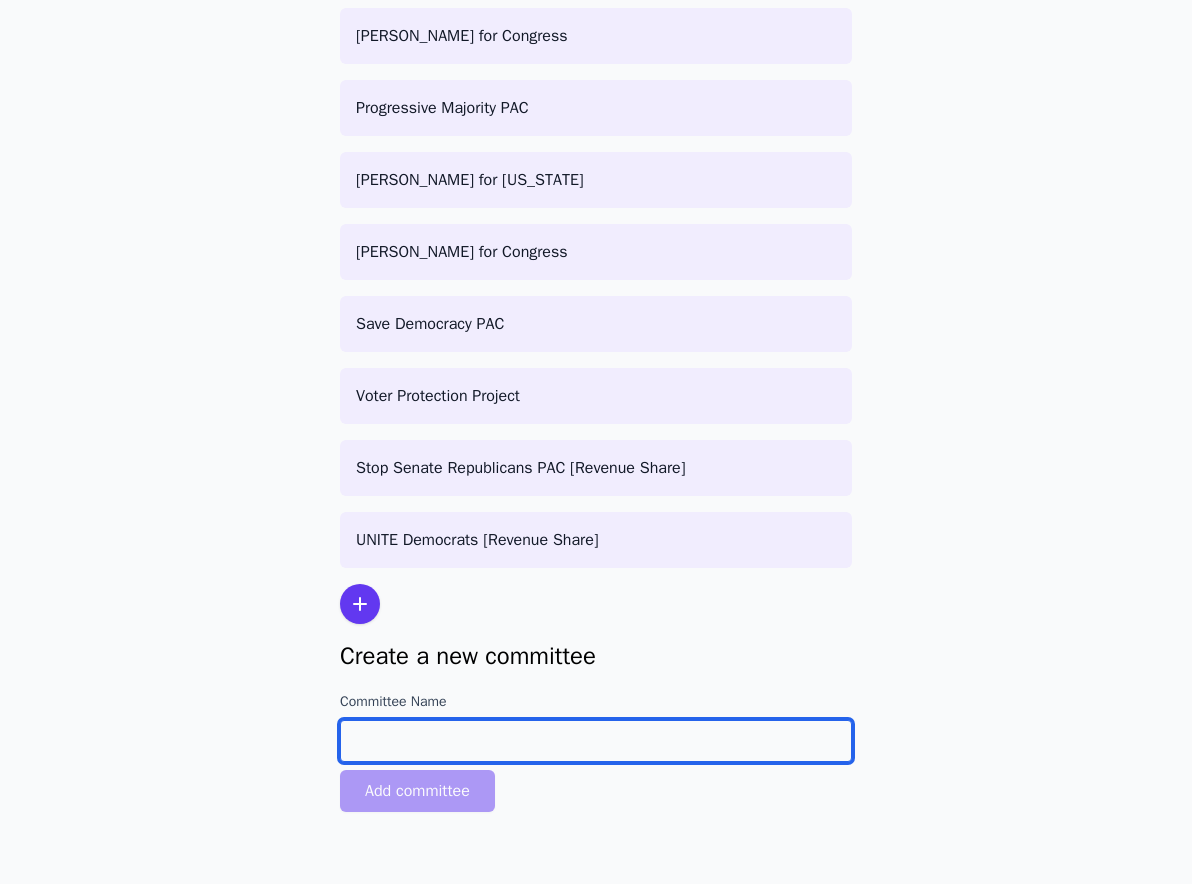 click on "Committee Name" at bounding box center [596, 741] 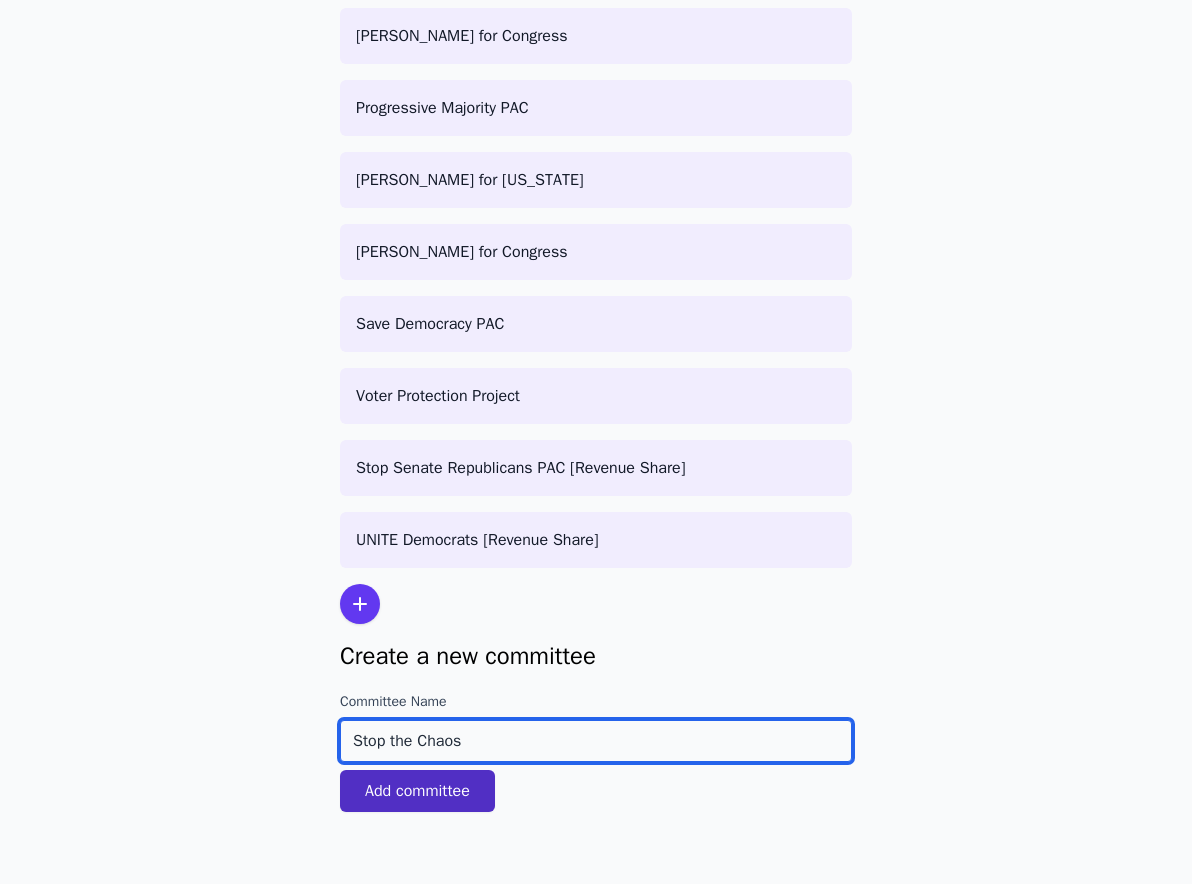 type on "Stop the Chaos" 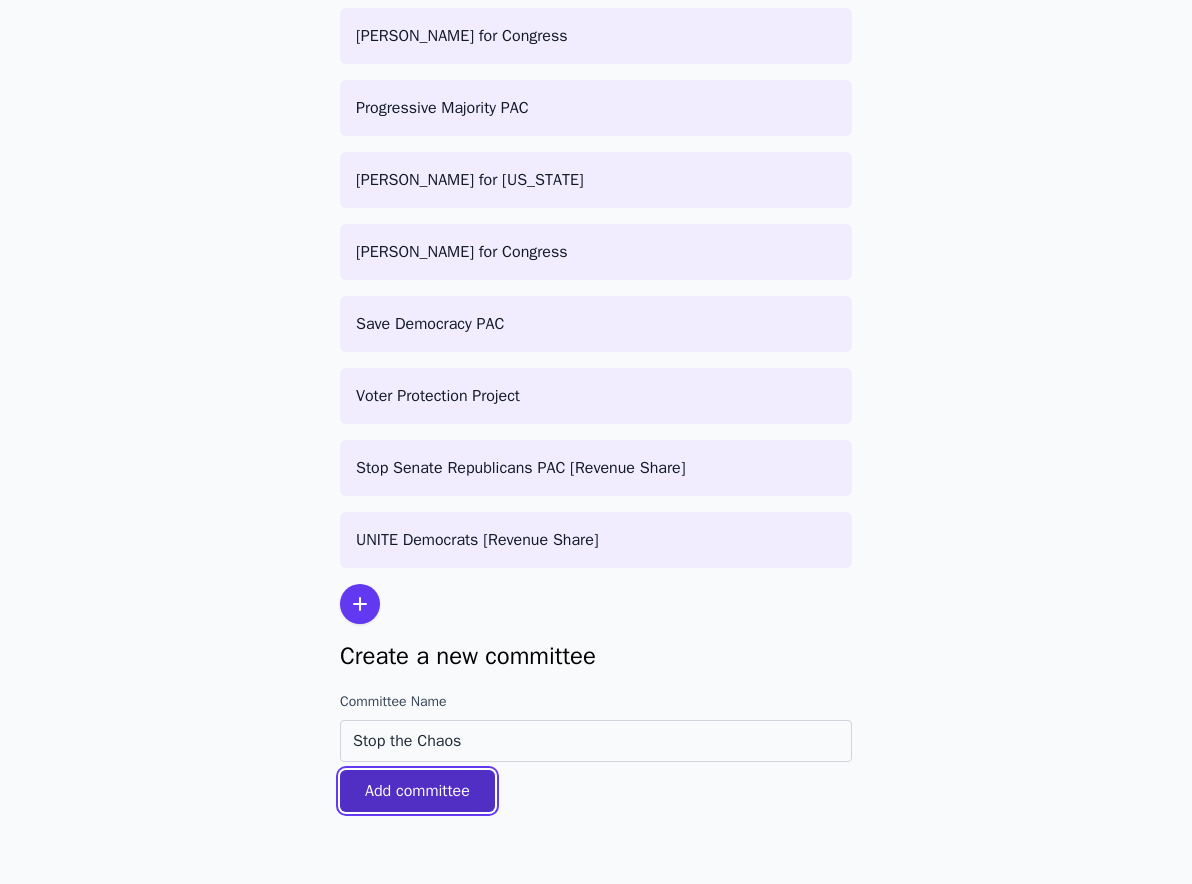 click on "Add committee" at bounding box center (417, 791) 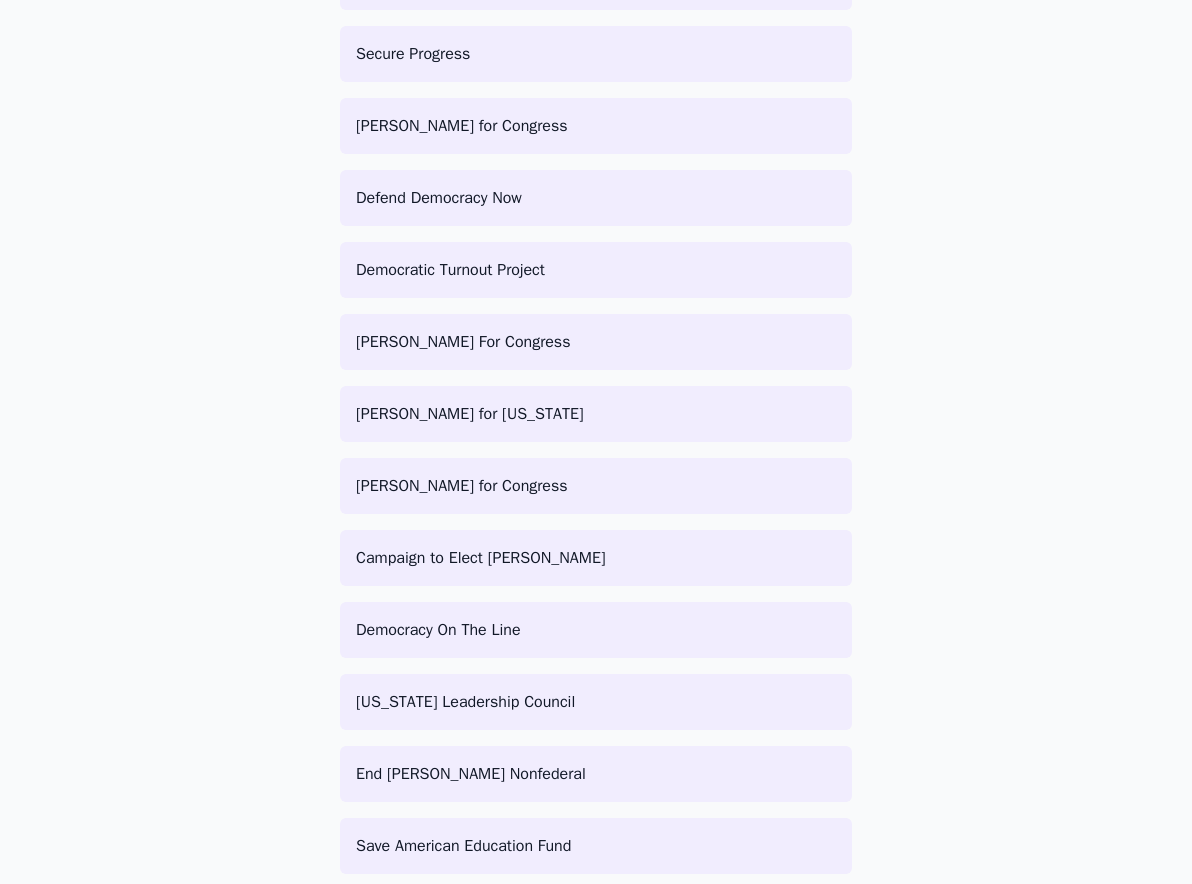 scroll, scrollTop: 1579, scrollLeft: 0, axis: vertical 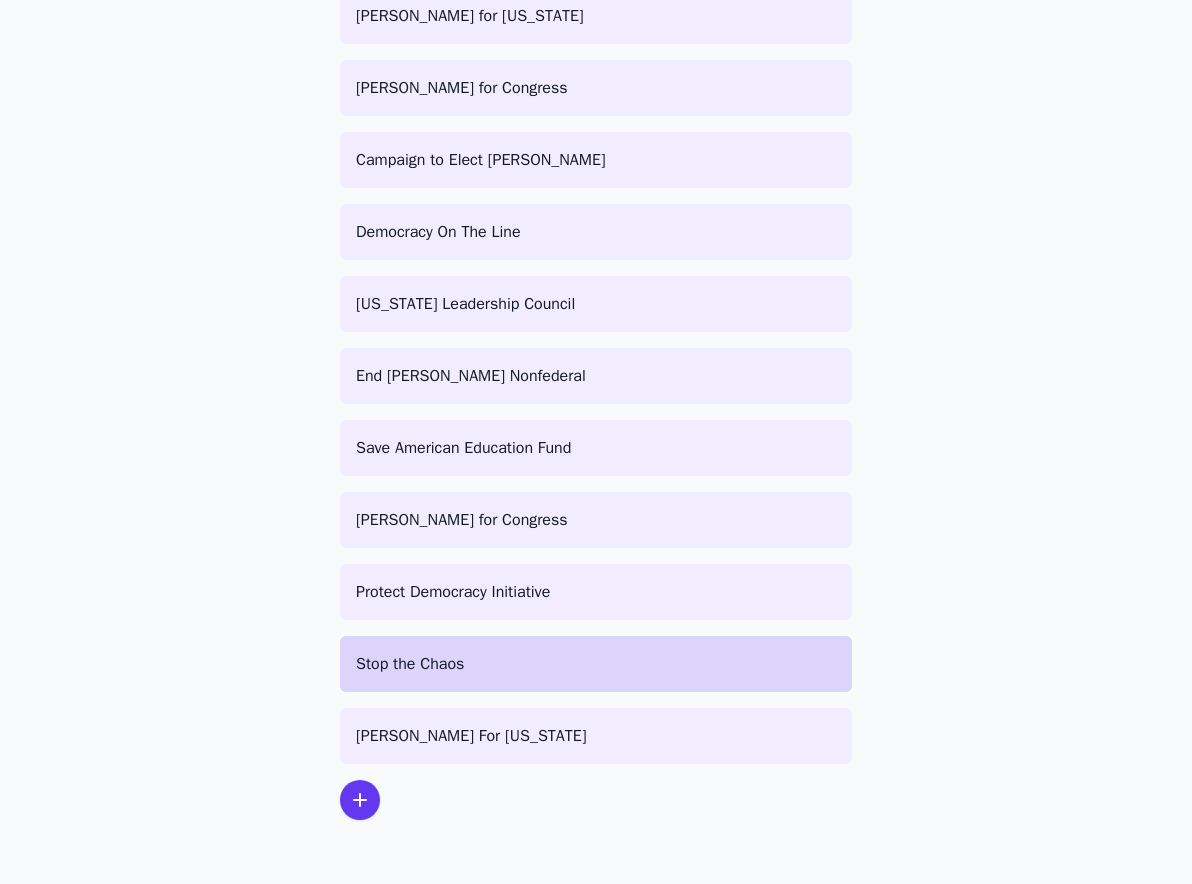 click on "Stop the Chaos" at bounding box center [596, 664] 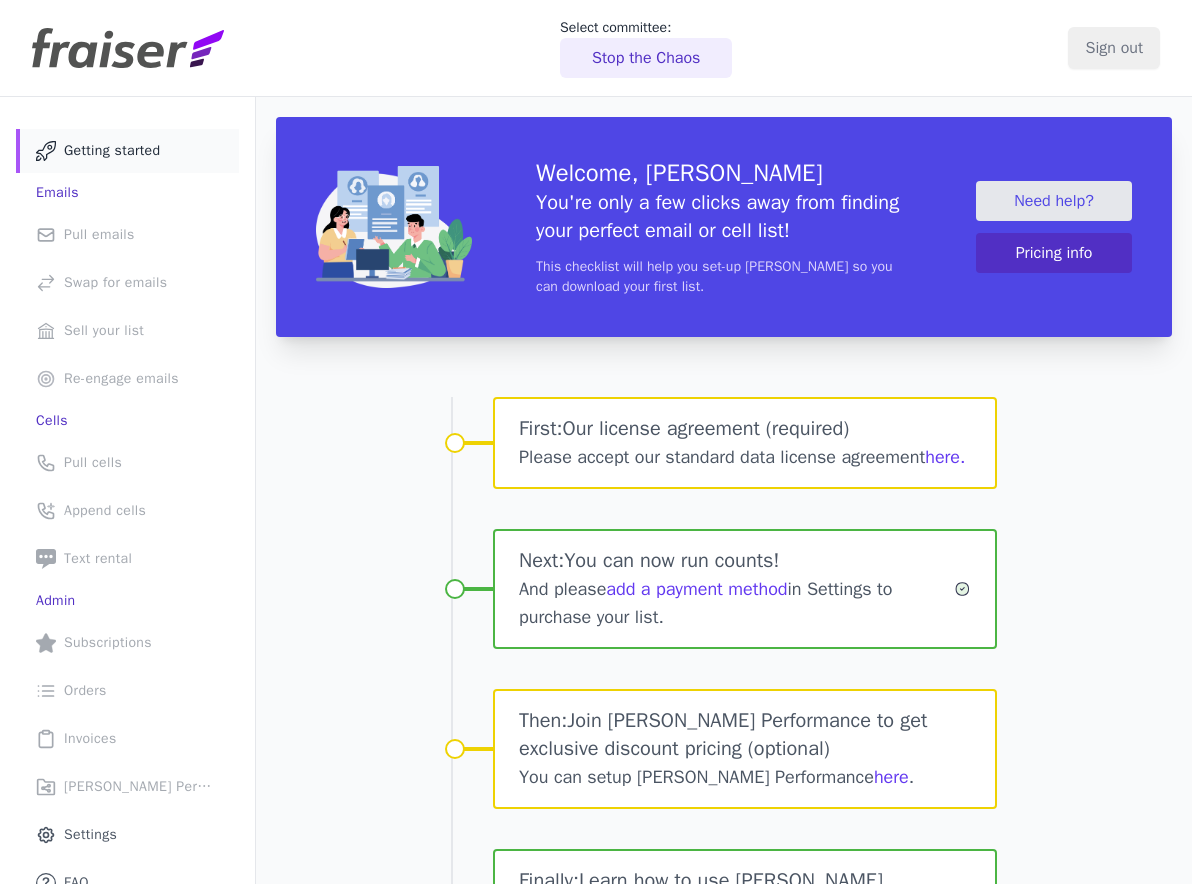 scroll, scrollTop: 0, scrollLeft: 0, axis: both 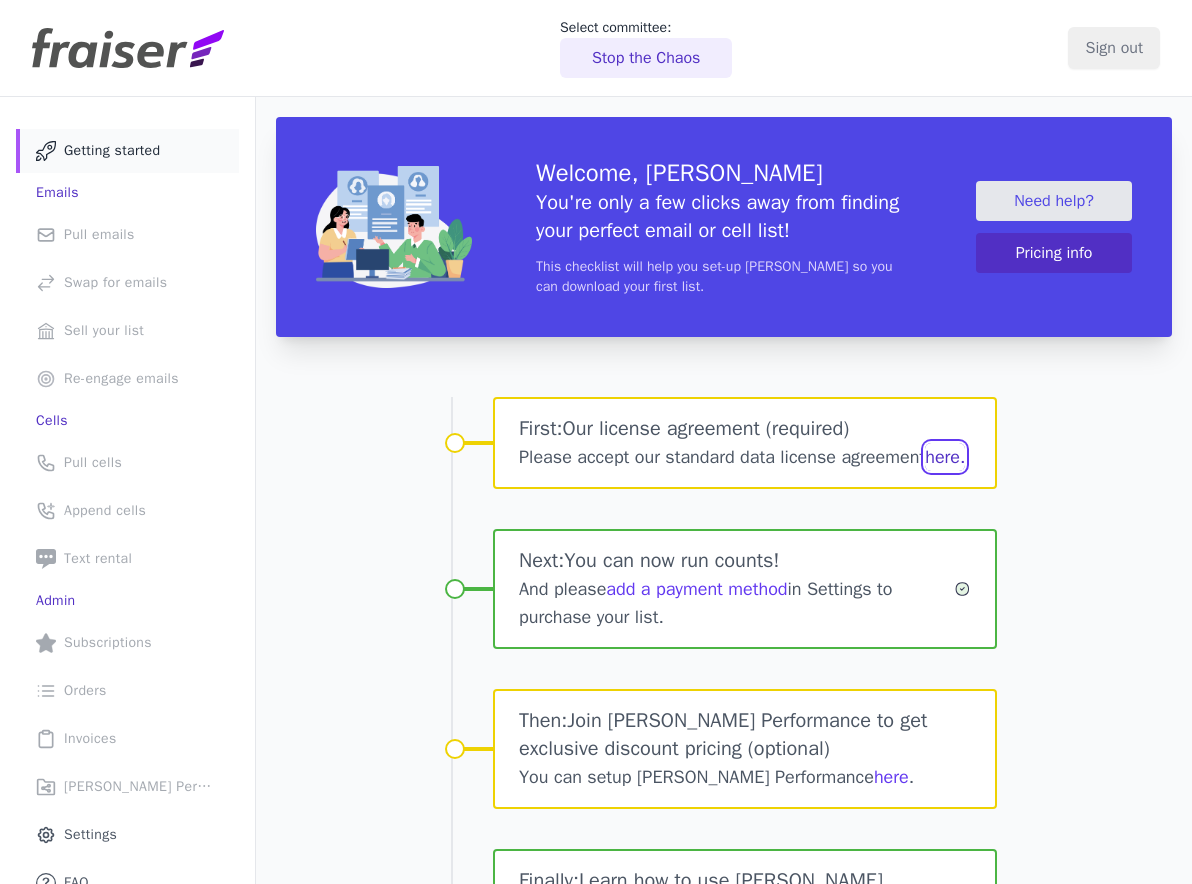 click on "here." at bounding box center [945, 457] 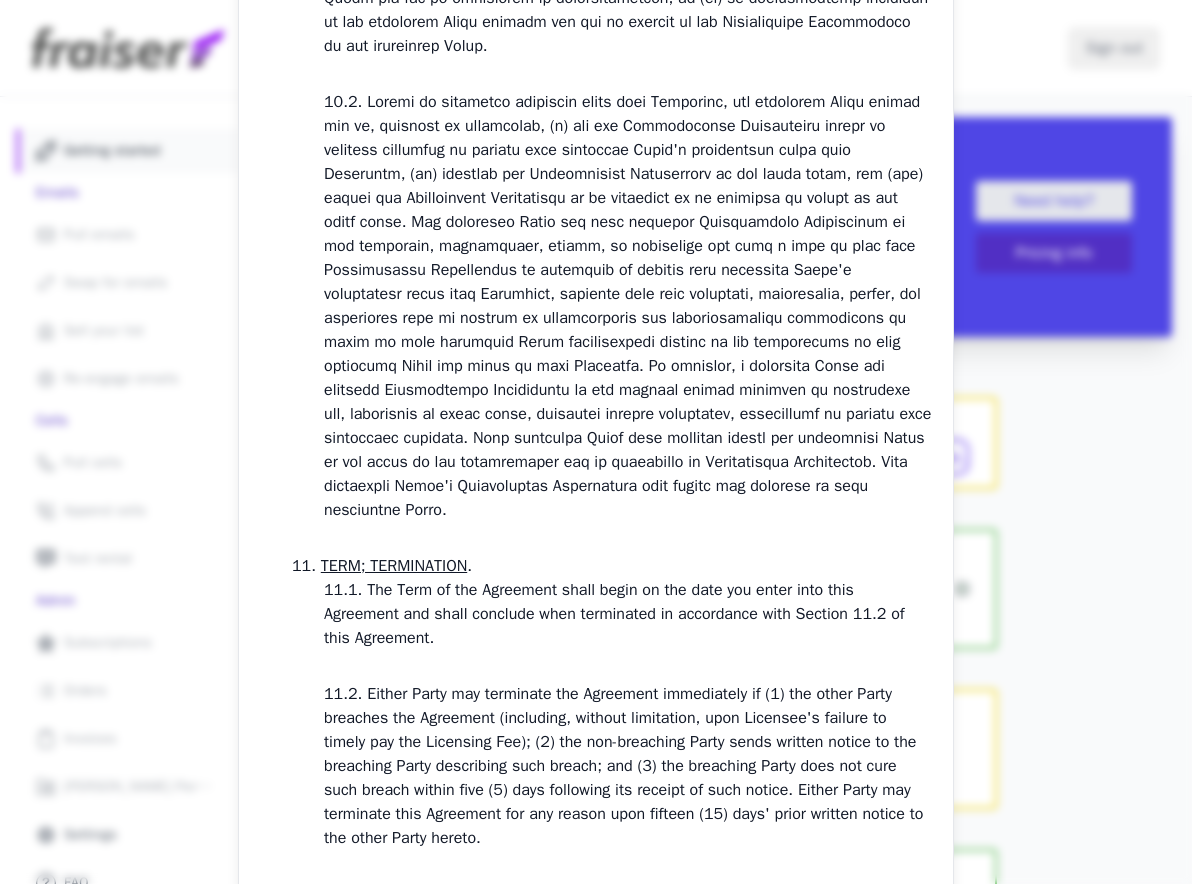 scroll, scrollTop: 5808, scrollLeft: 0, axis: vertical 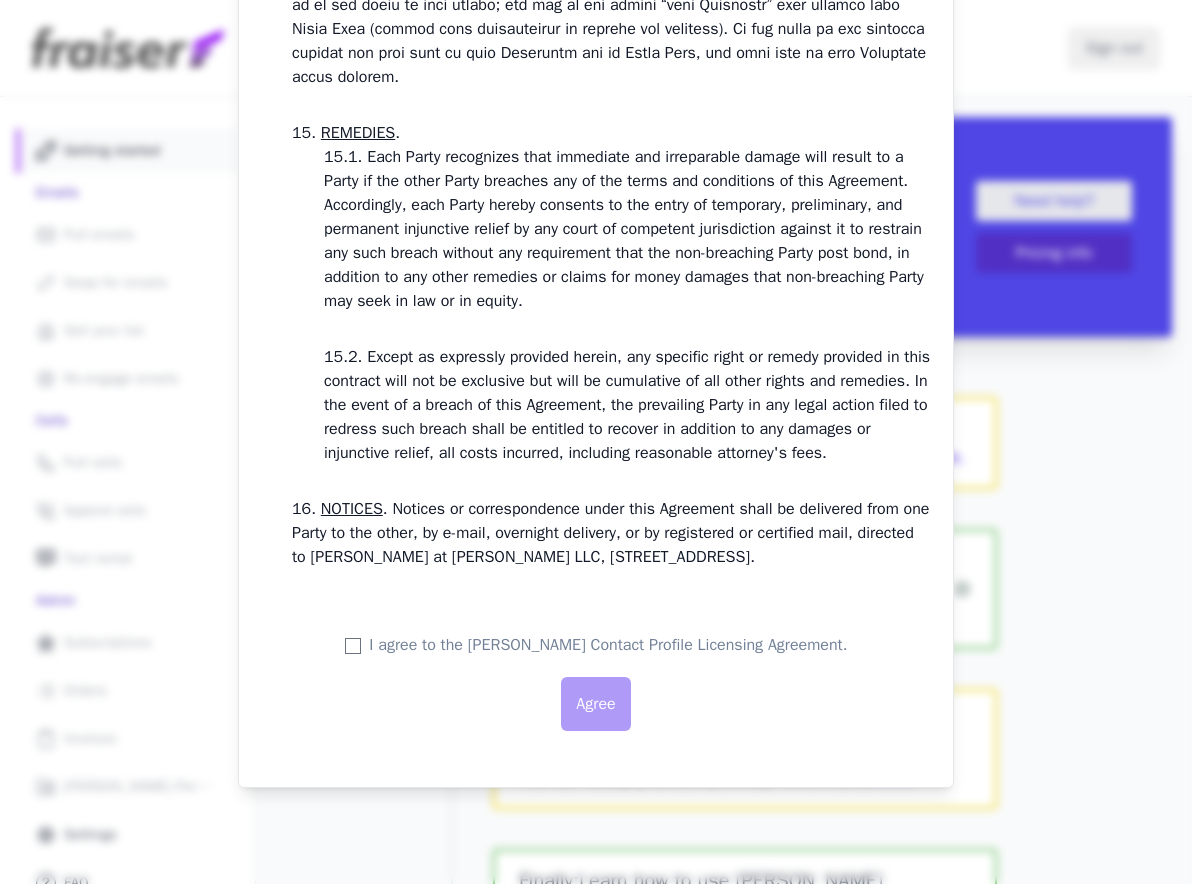 click on "I agree to the [PERSON_NAME] Contact Profile Licensing Agreement." at bounding box center [608, 645] 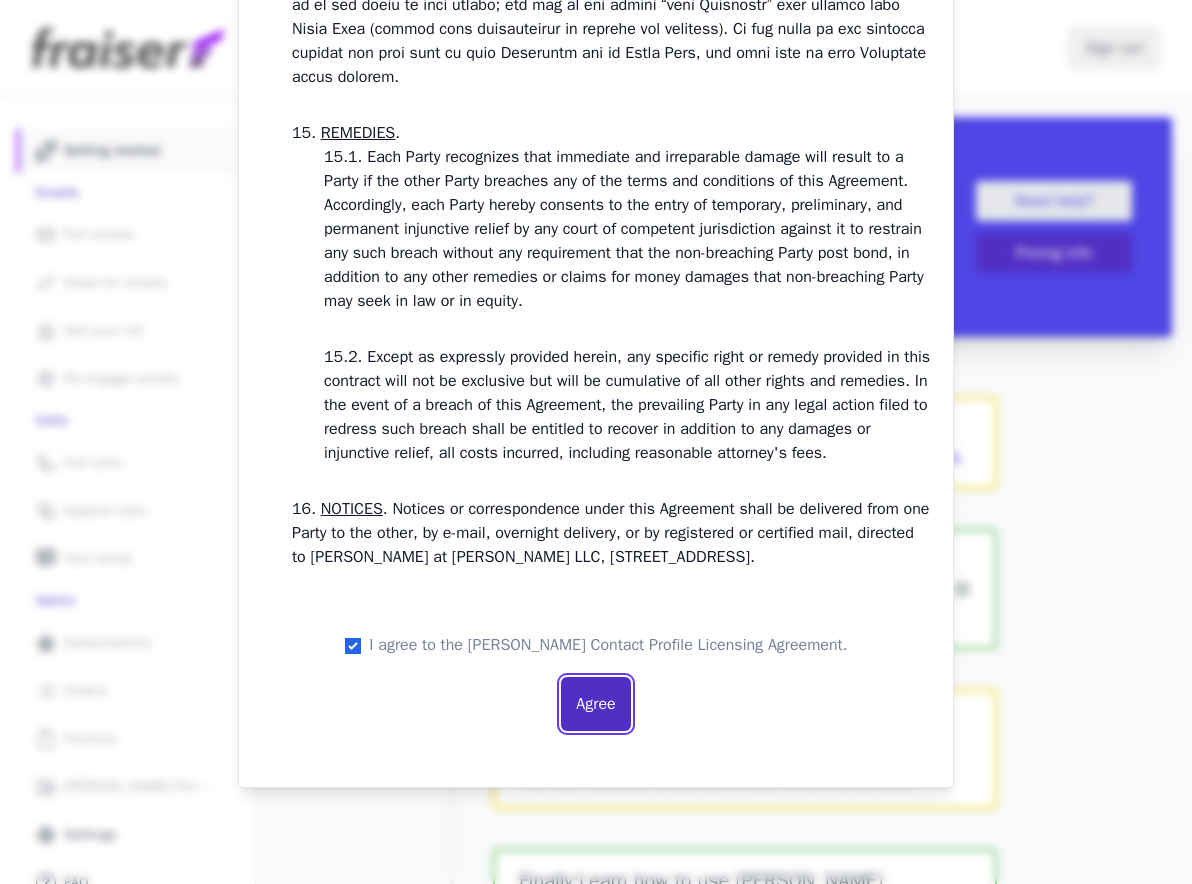 click on "Agree" at bounding box center [595, 704] 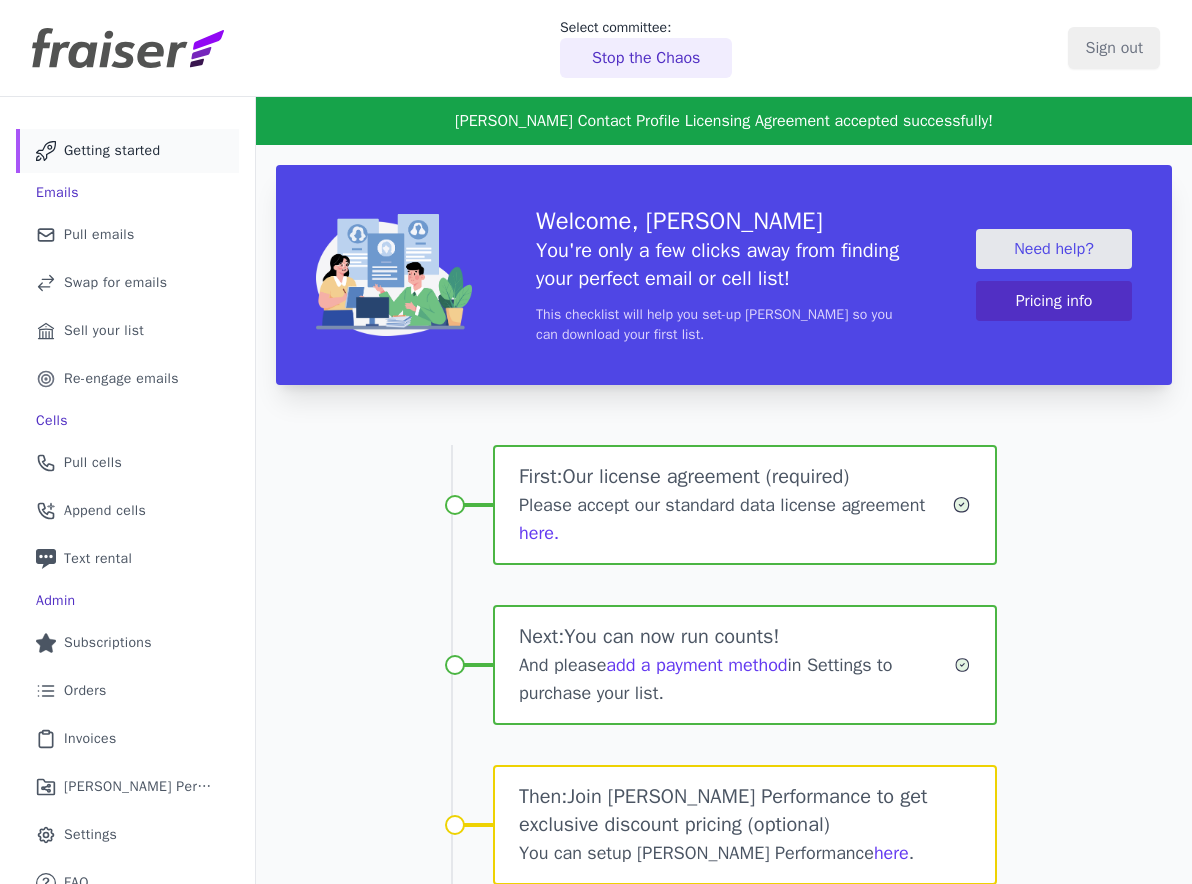 scroll, scrollTop: 0, scrollLeft: 0, axis: both 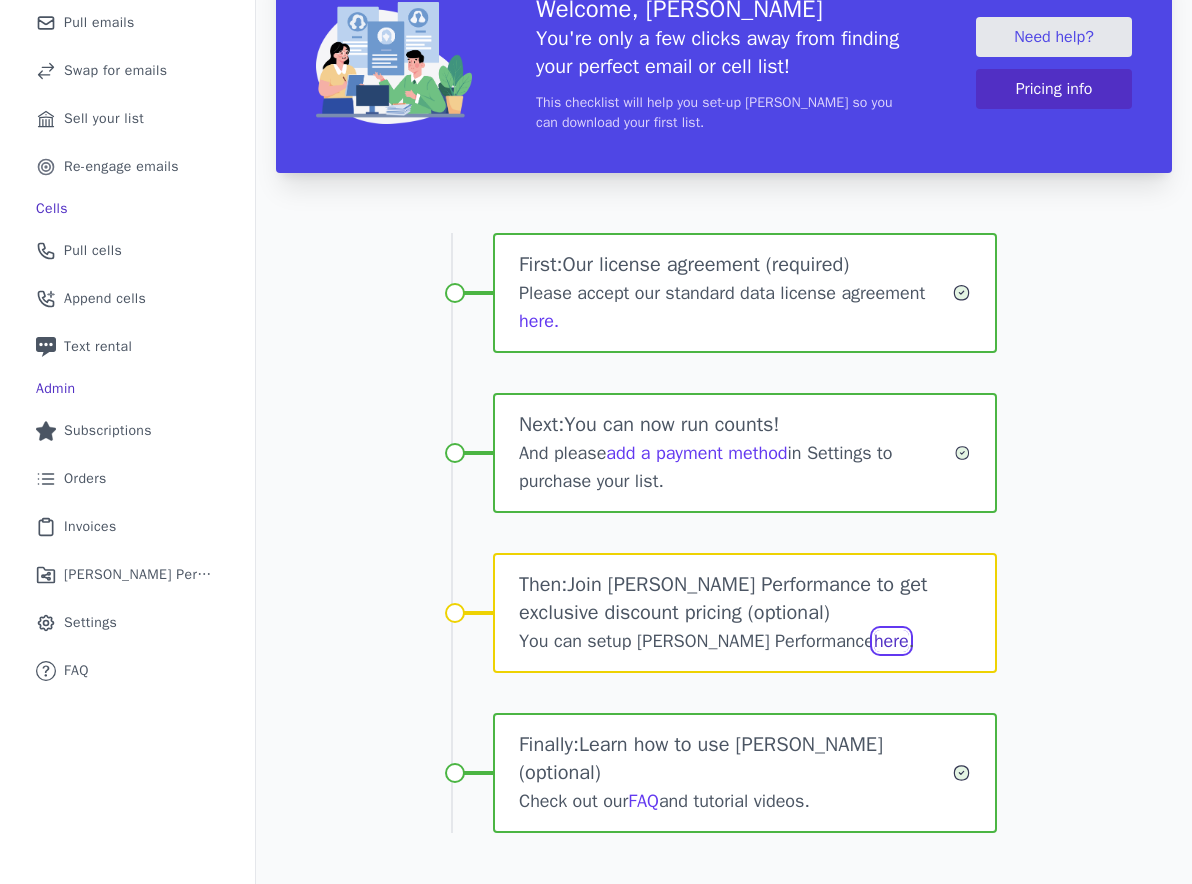 click on "here" at bounding box center (891, 641) 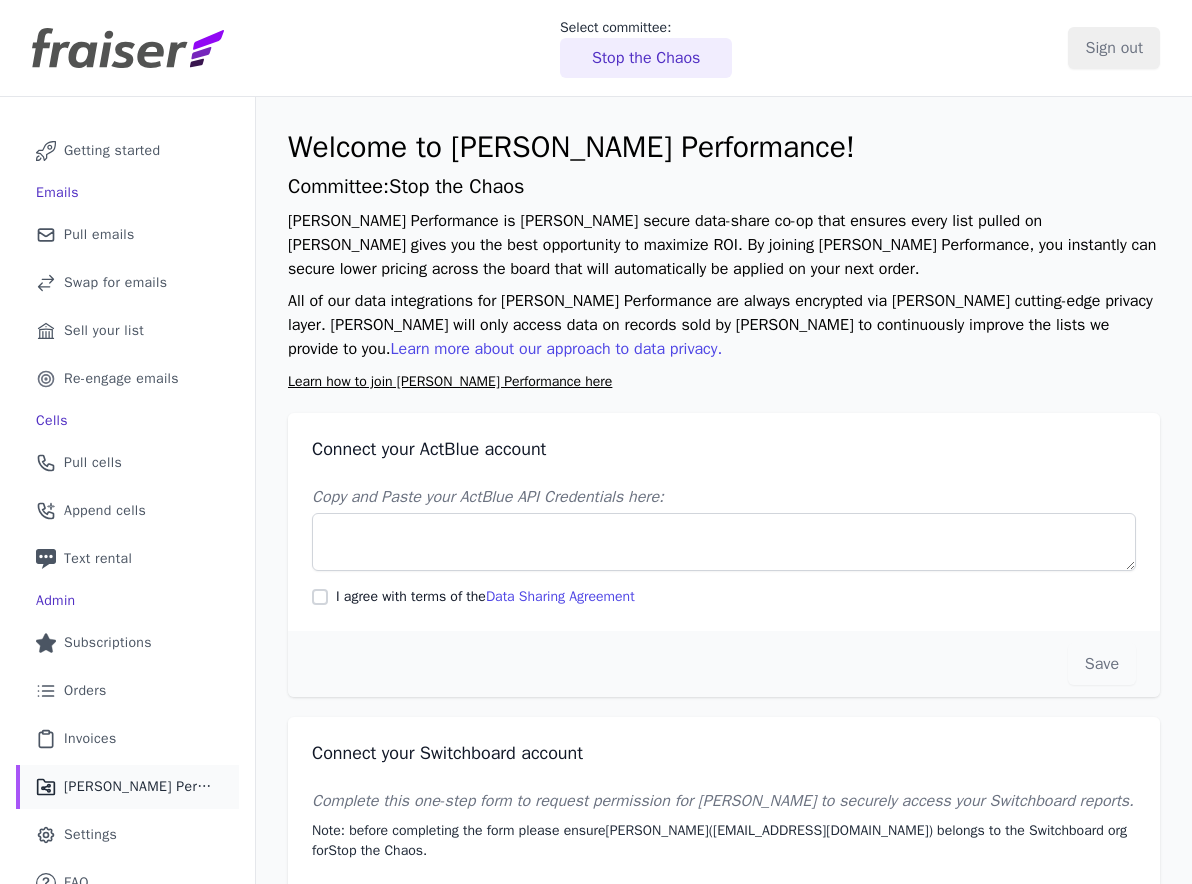 scroll, scrollTop: 0, scrollLeft: 0, axis: both 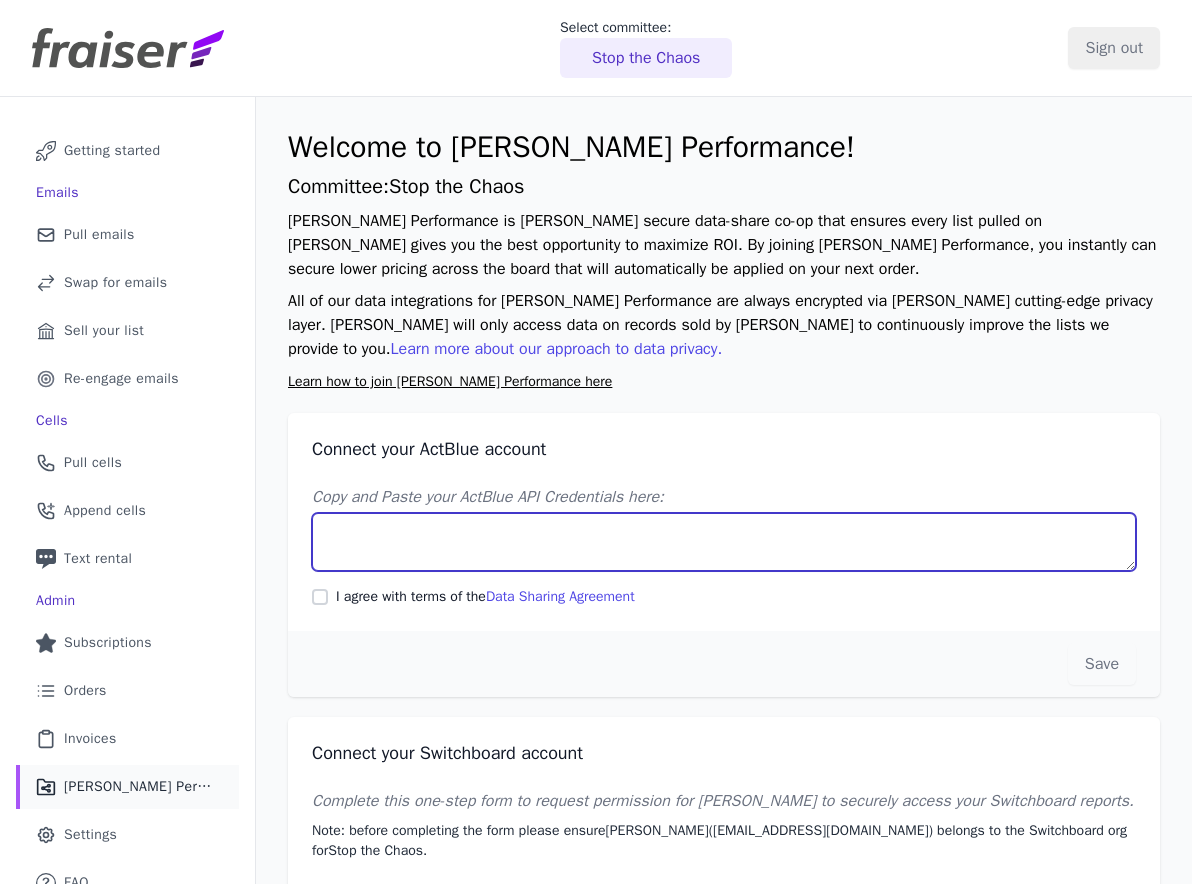 click on "Copy and Paste your ActBlue API Credentials here:" at bounding box center (724, 542) 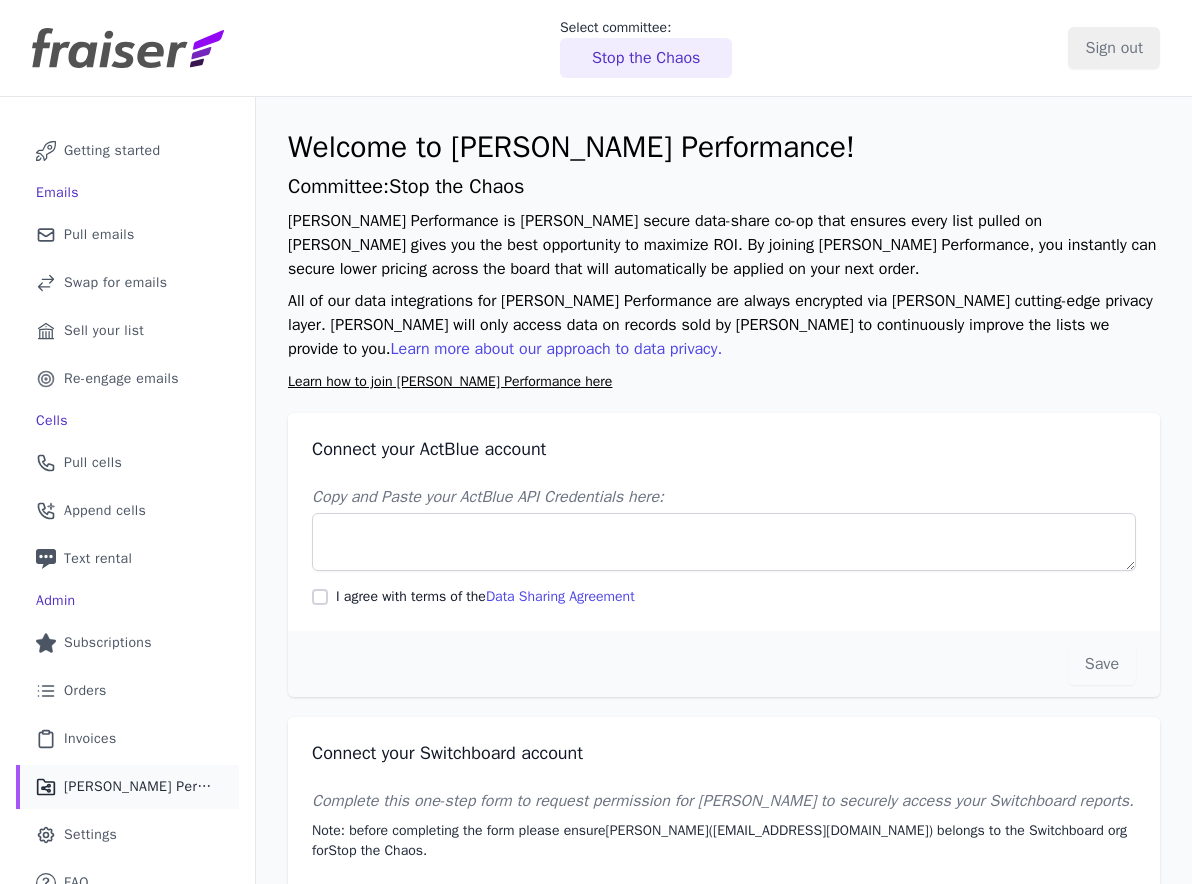 click on "Learn how to join Fraiser Performance here" at bounding box center [450, 381] 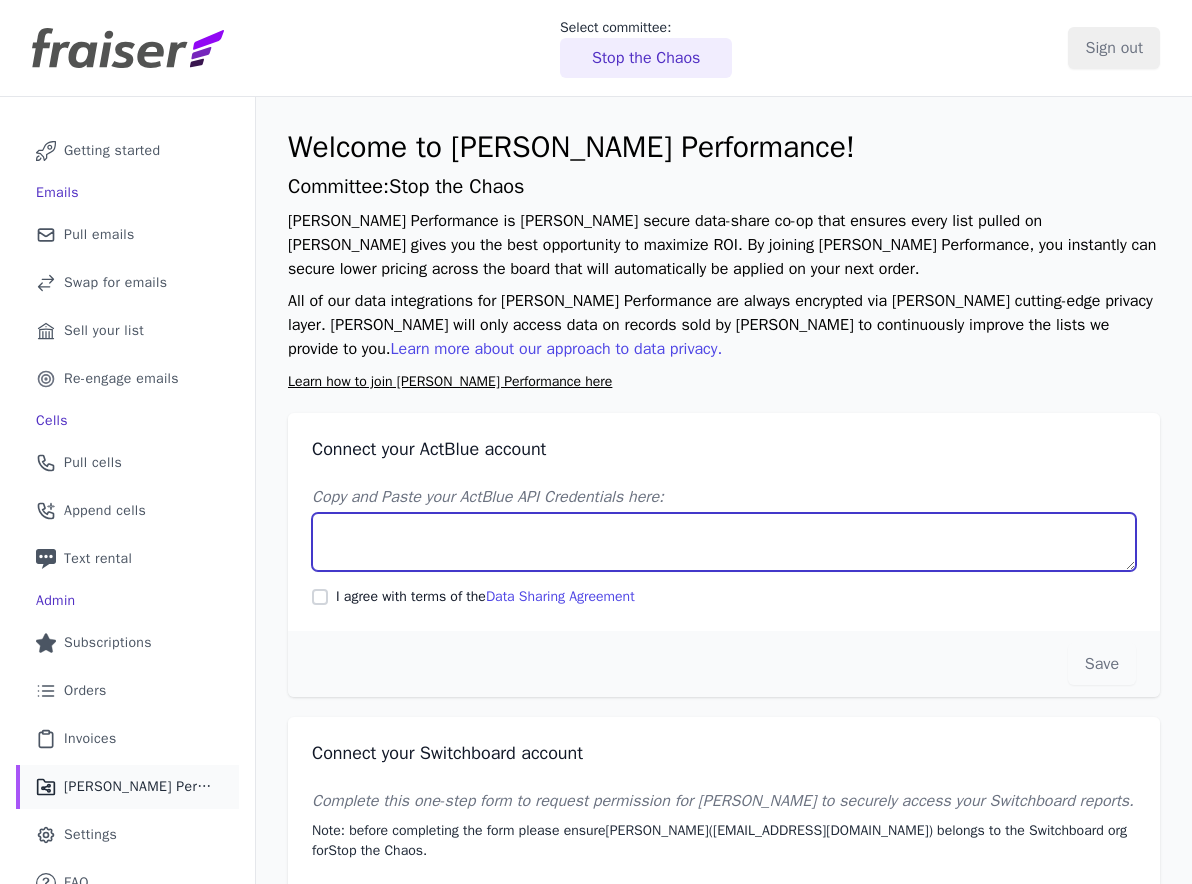 click on "Copy and Paste your ActBlue API Credentials here:" at bounding box center [724, 542] 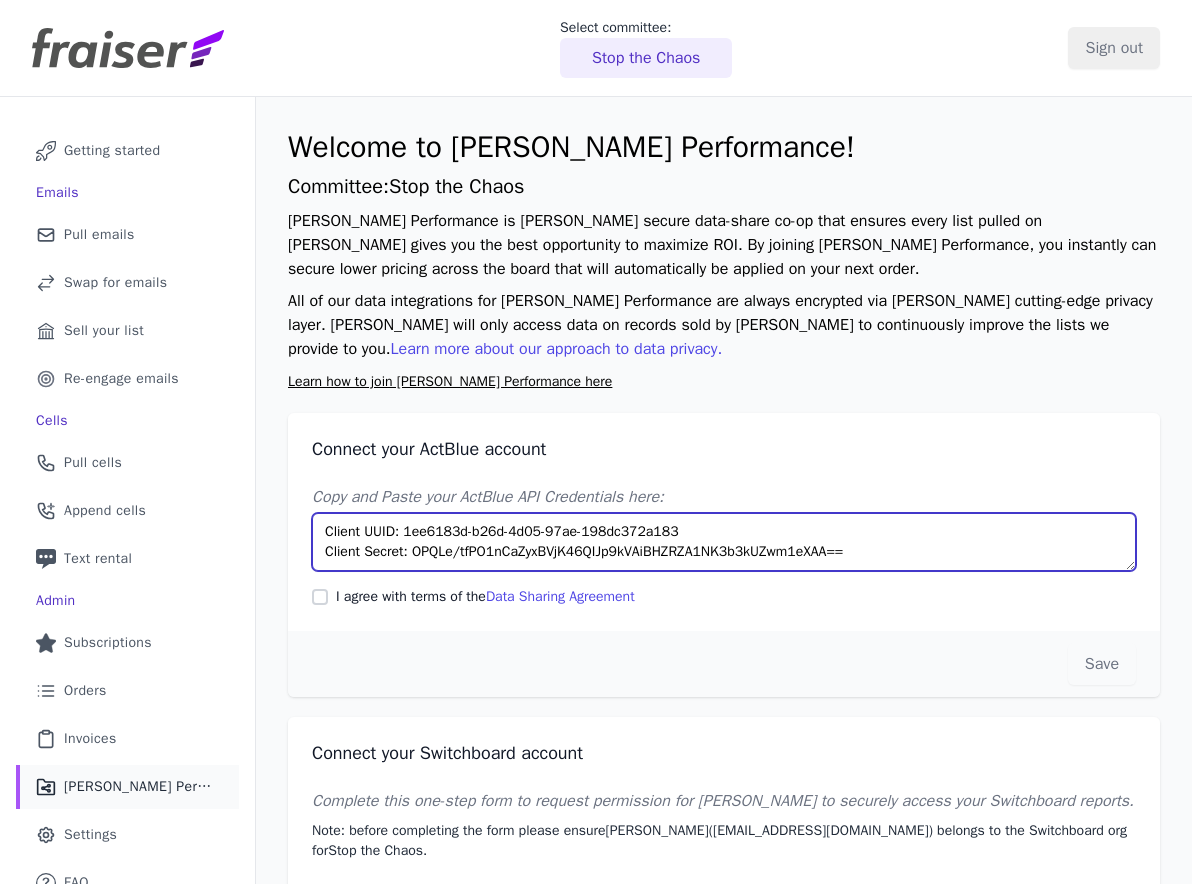 type on "Client UUID: 1ee6183d-b26d-4d05-97ae-198dc372a183
Client Secret: OPQLe/tfPO1nCaZyxBVjK46QIJp9kVAiBHZRZA1NK3b3kUZwm1eXAA==" 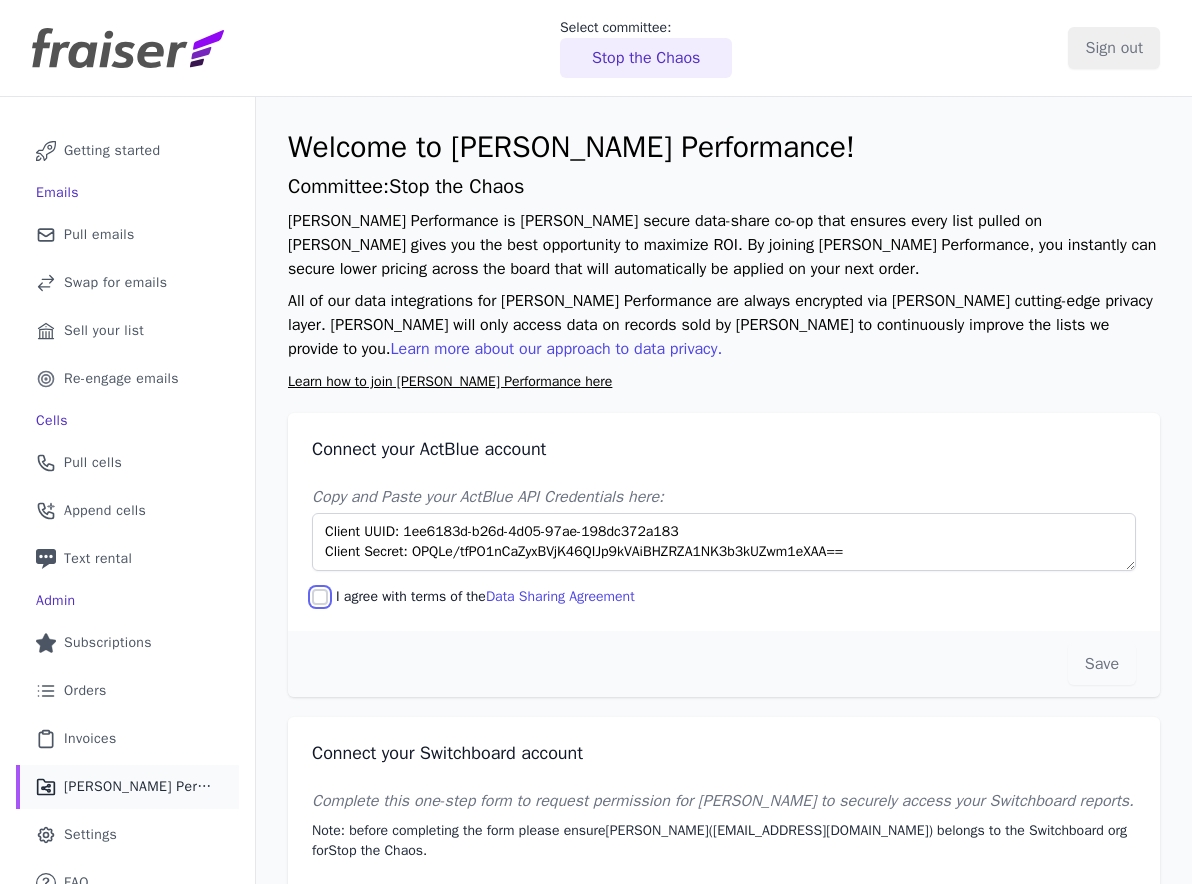click on "I agree with terms of the  Data Sharing Agreement" at bounding box center [320, 597] 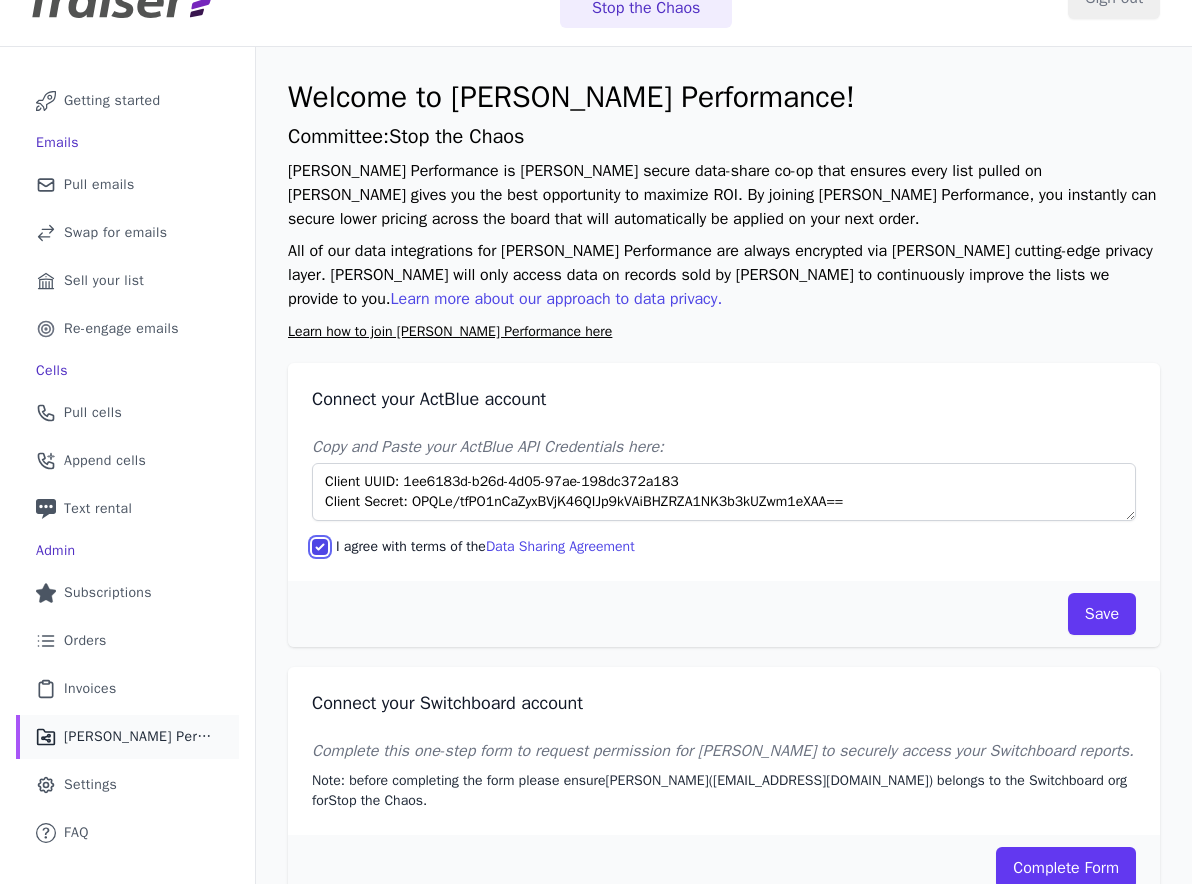 scroll, scrollTop: 99, scrollLeft: 0, axis: vertical 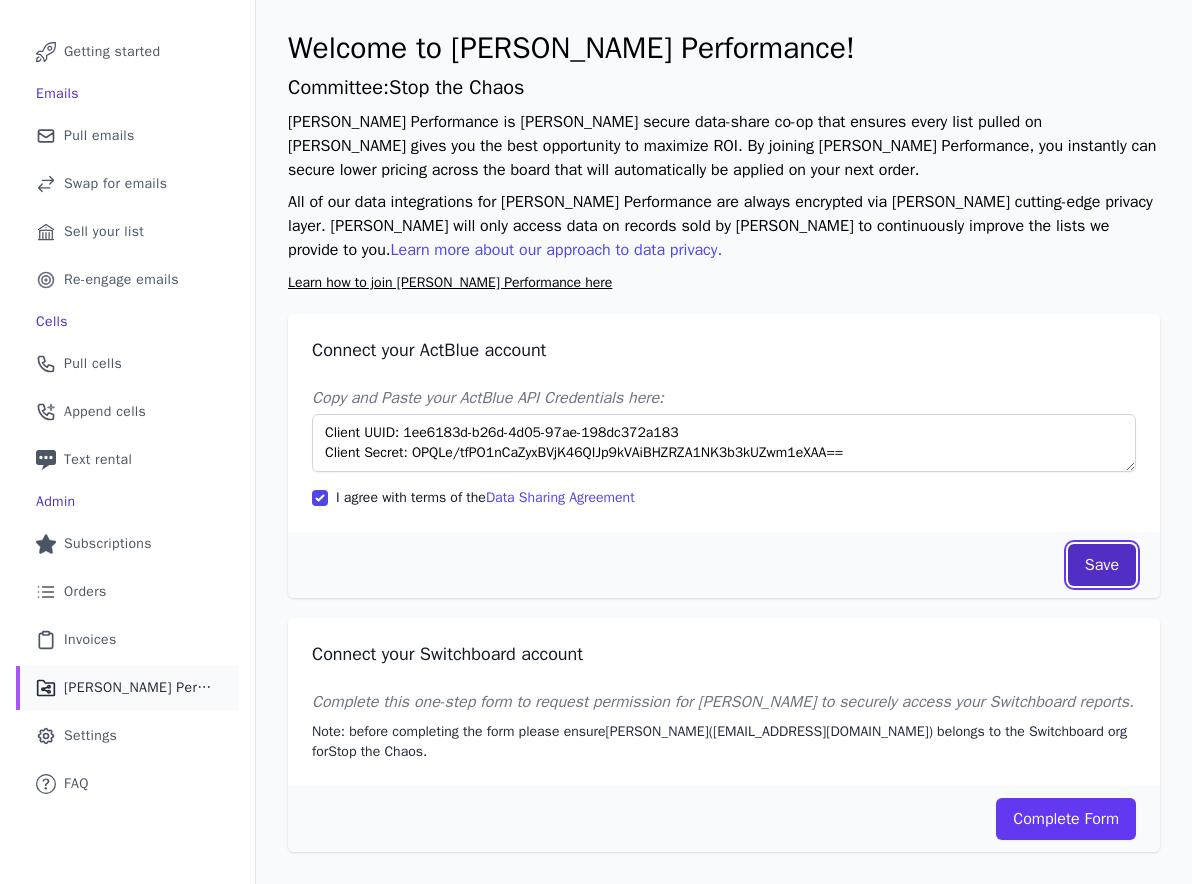 click on "Save" at bounding box center [1102, 565] 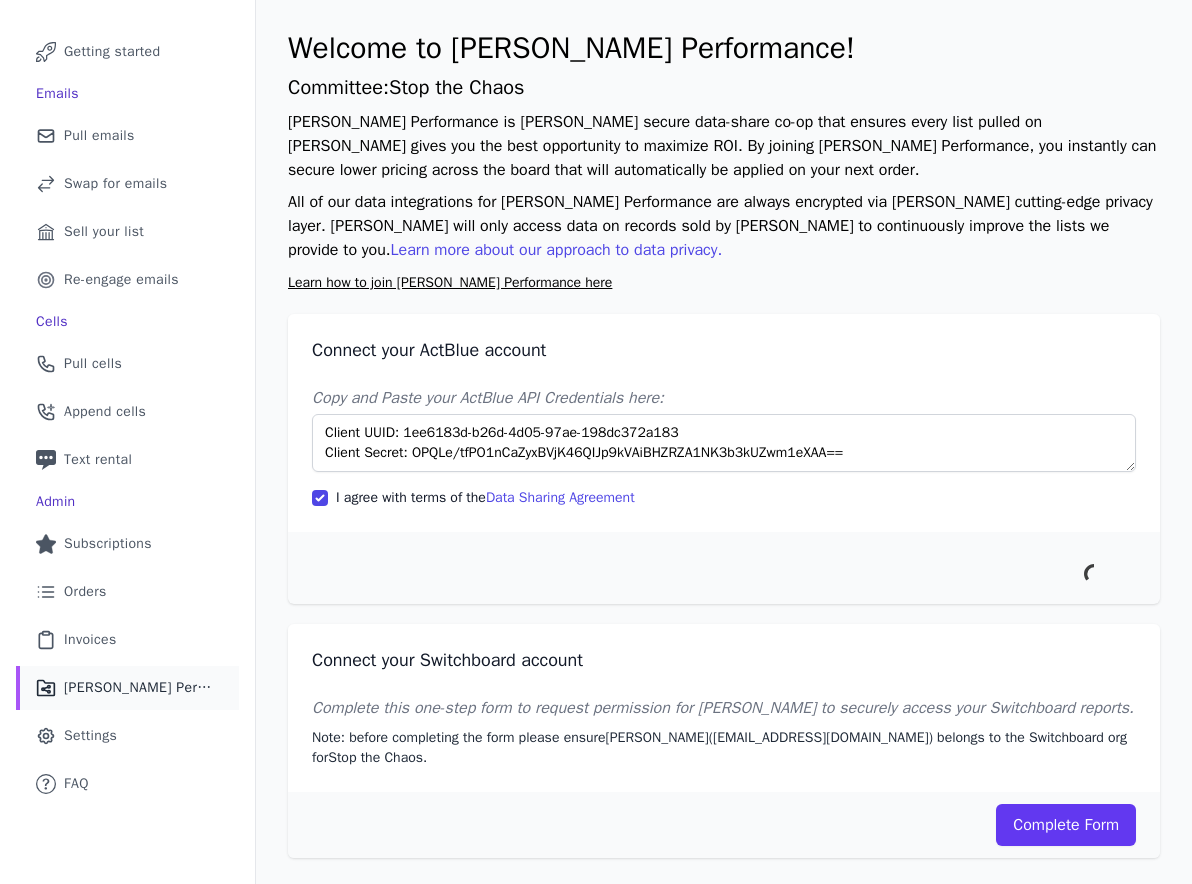 scroll, scrollTop: 97, scrollLeft: 0, axis: vertical 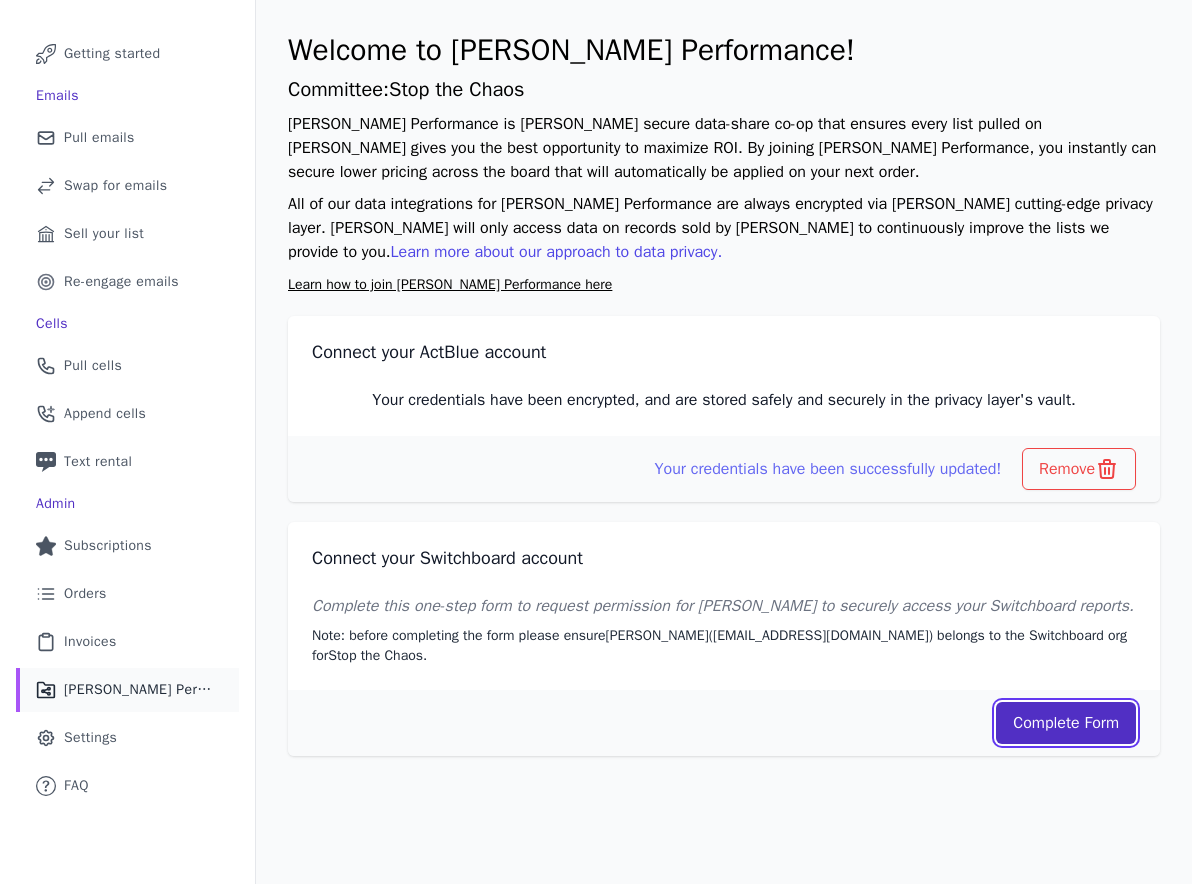 click on "Complete Form" at bounding box center [1066, 723] 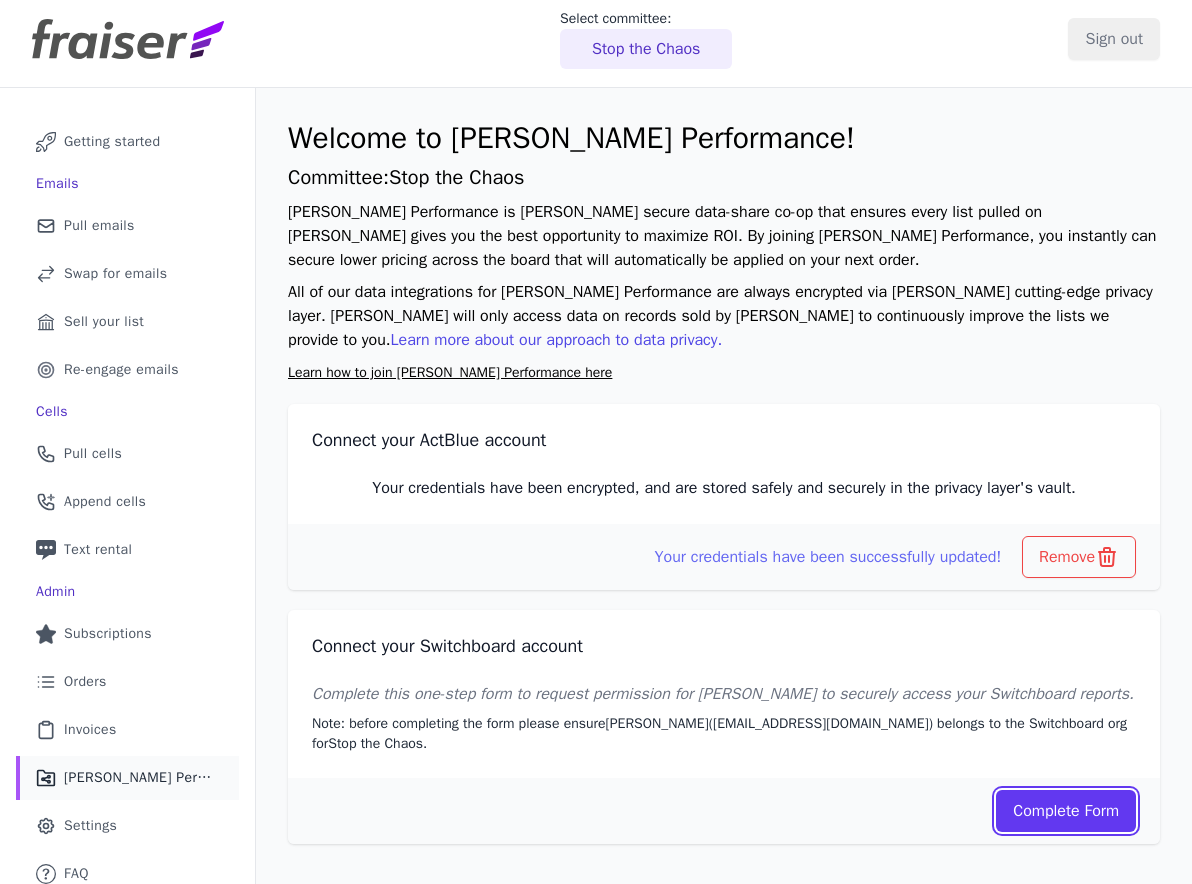 scroll, scrollTop: 0, scrollLeft: 0, axis: both 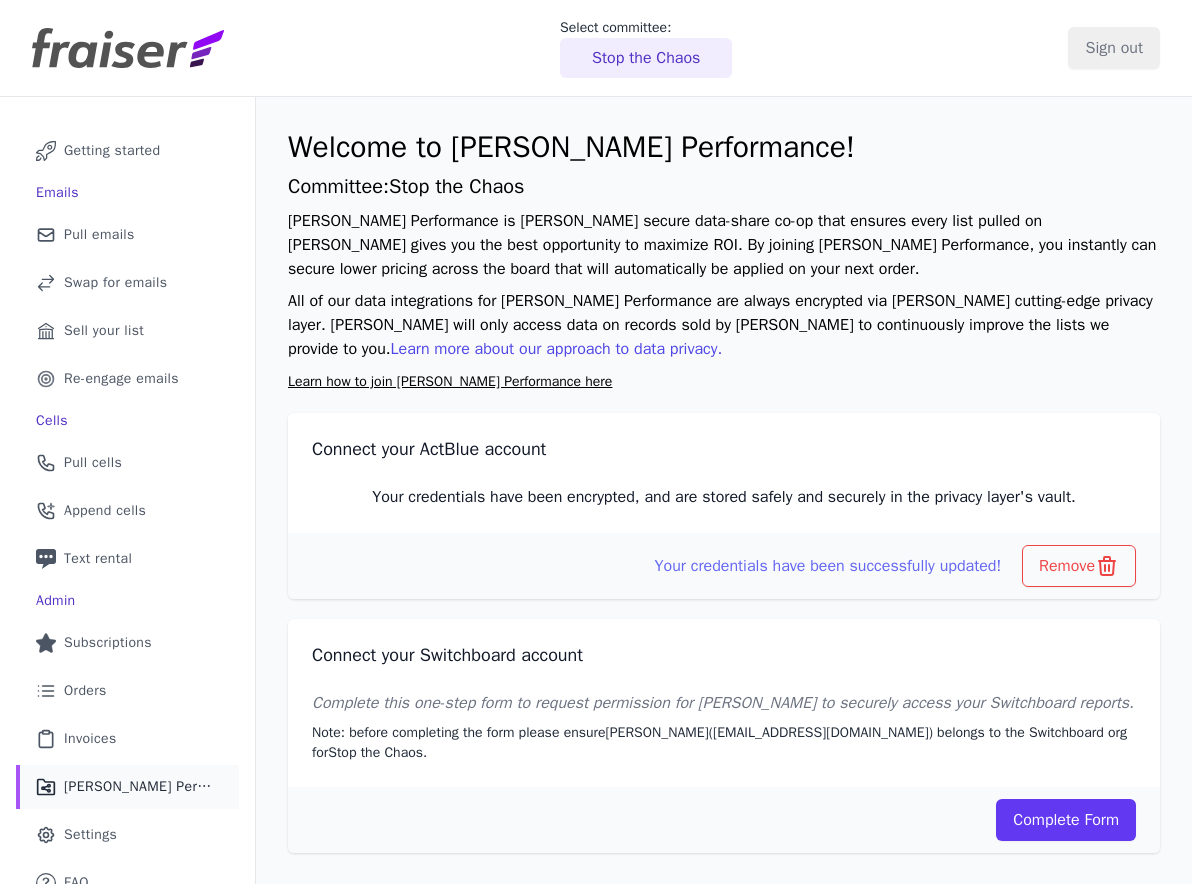 click on "Stop the Chaos" at bounding box center (646, 58) 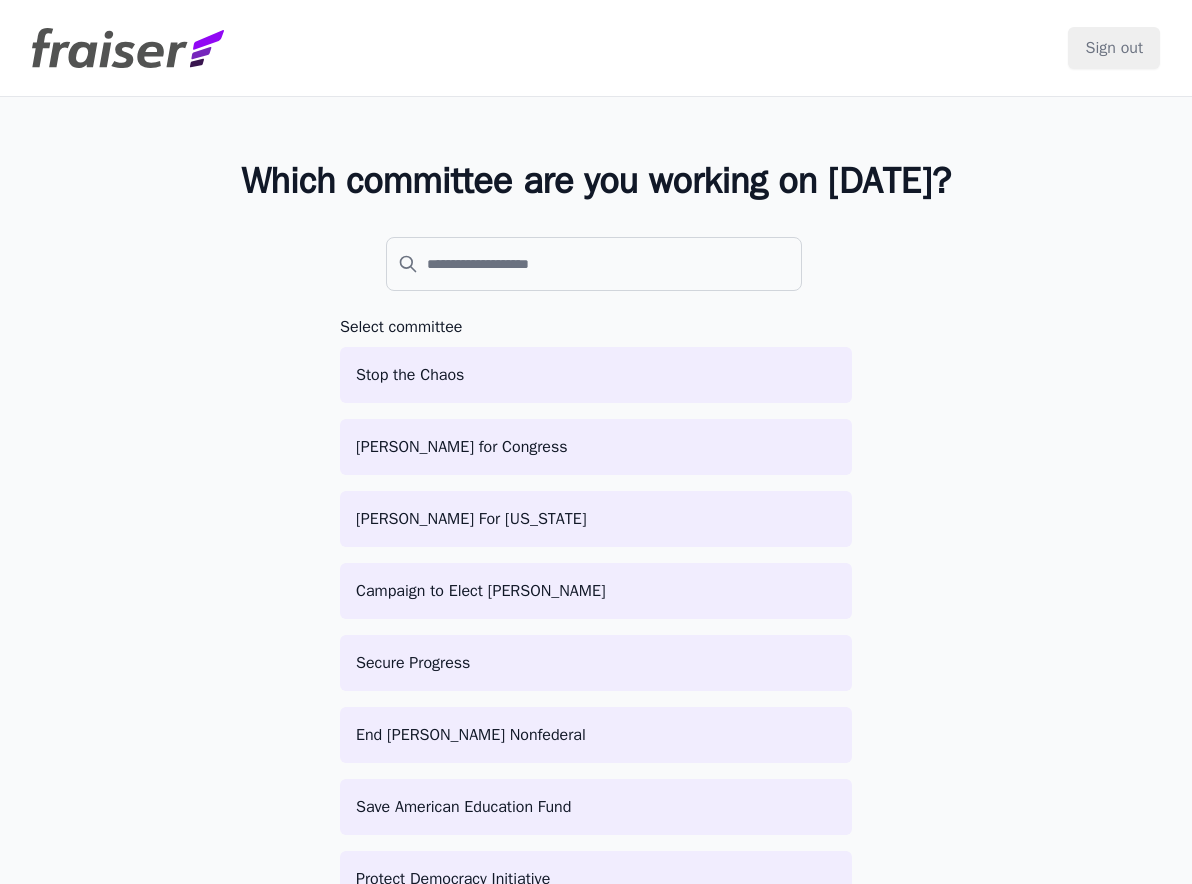 scroll, scrollTop: 0, scrollLeft: 0, axis: both 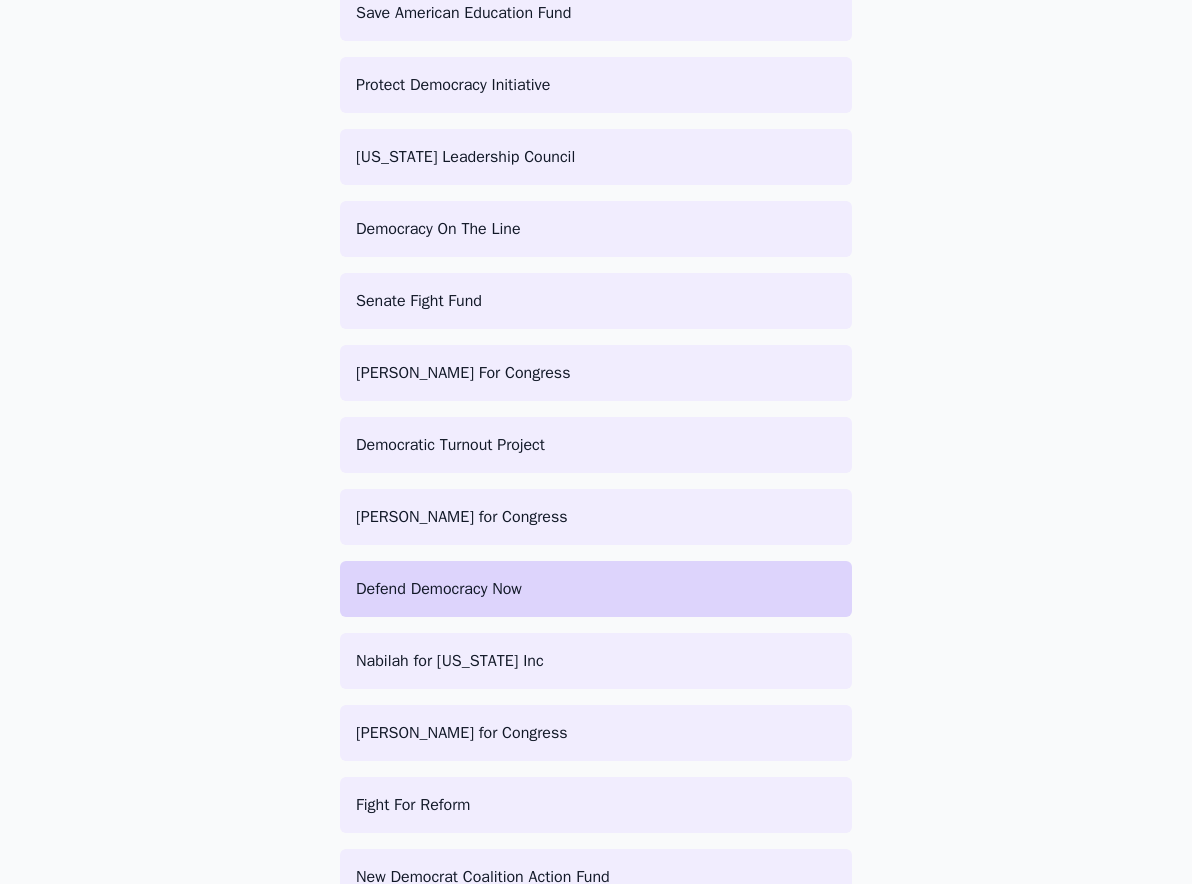 click on "Defend Democracy Now" at bounding box center [596, 589] 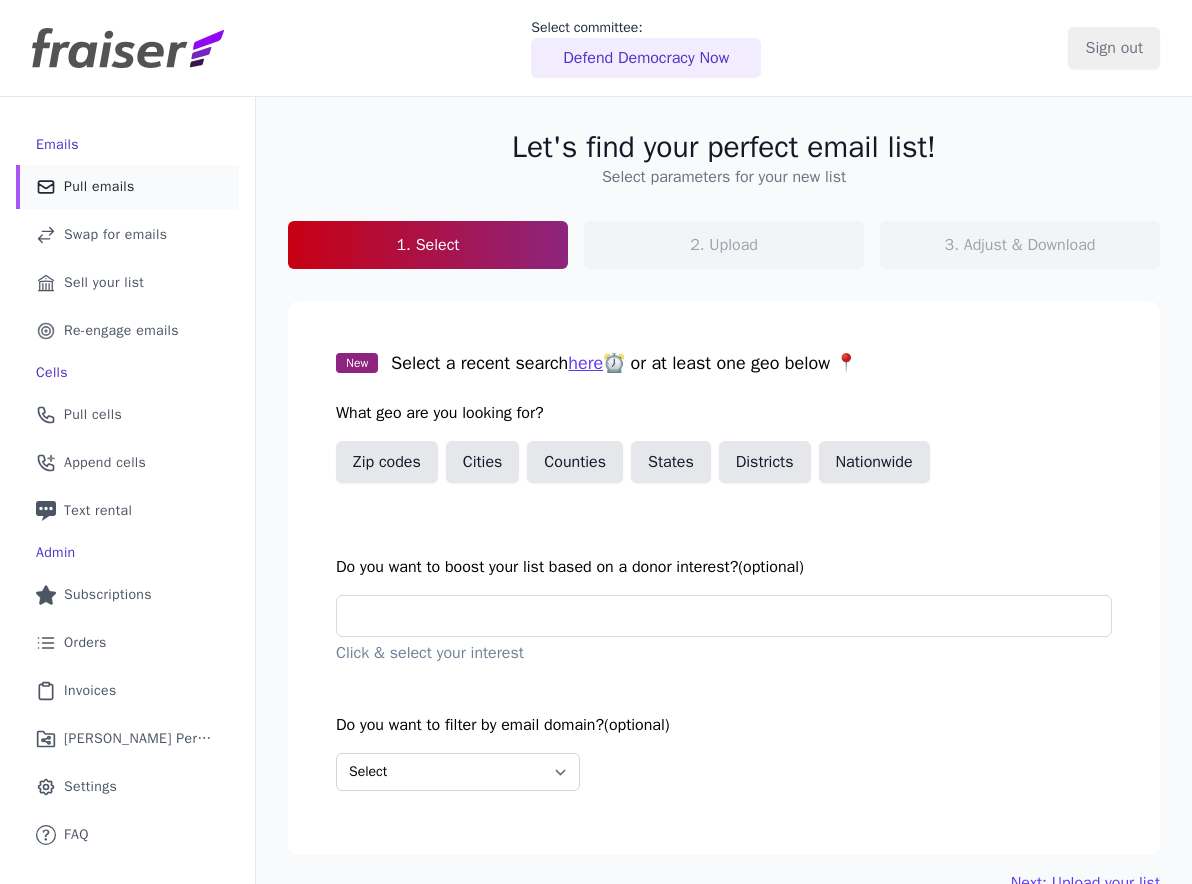 scroll, scrollTop: 0, scrollLeft: 0, axis: both 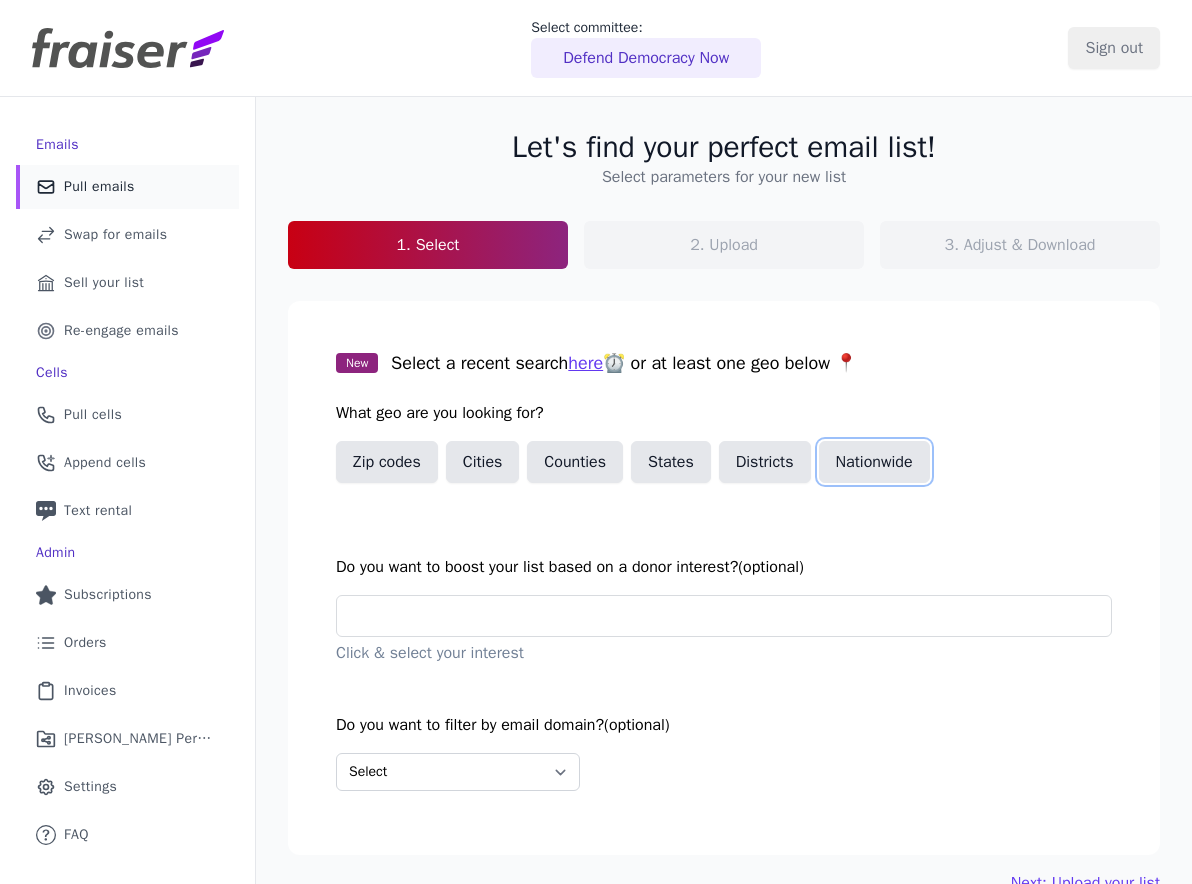 click on "Nationwide" at bounding box center (874, 462) 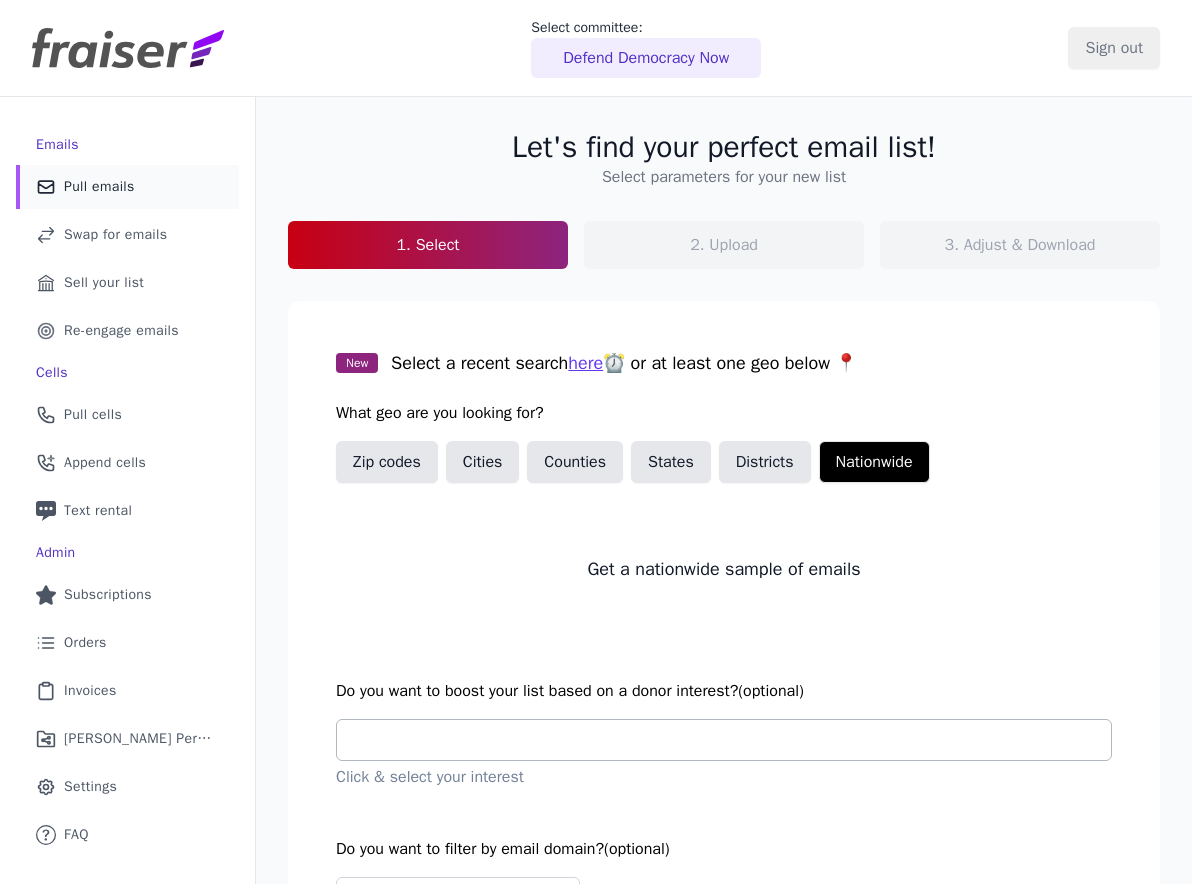 click at bounding box center (732, 740) 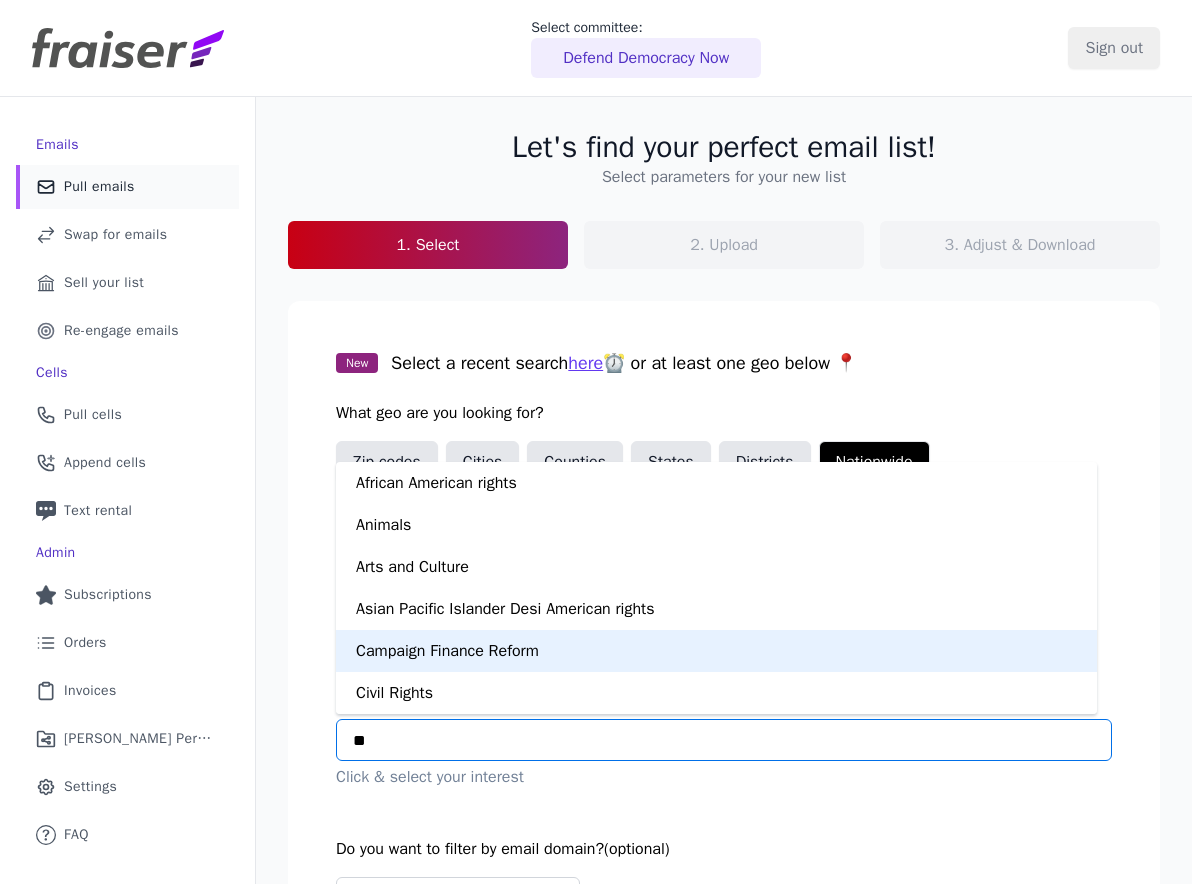 type on "***" 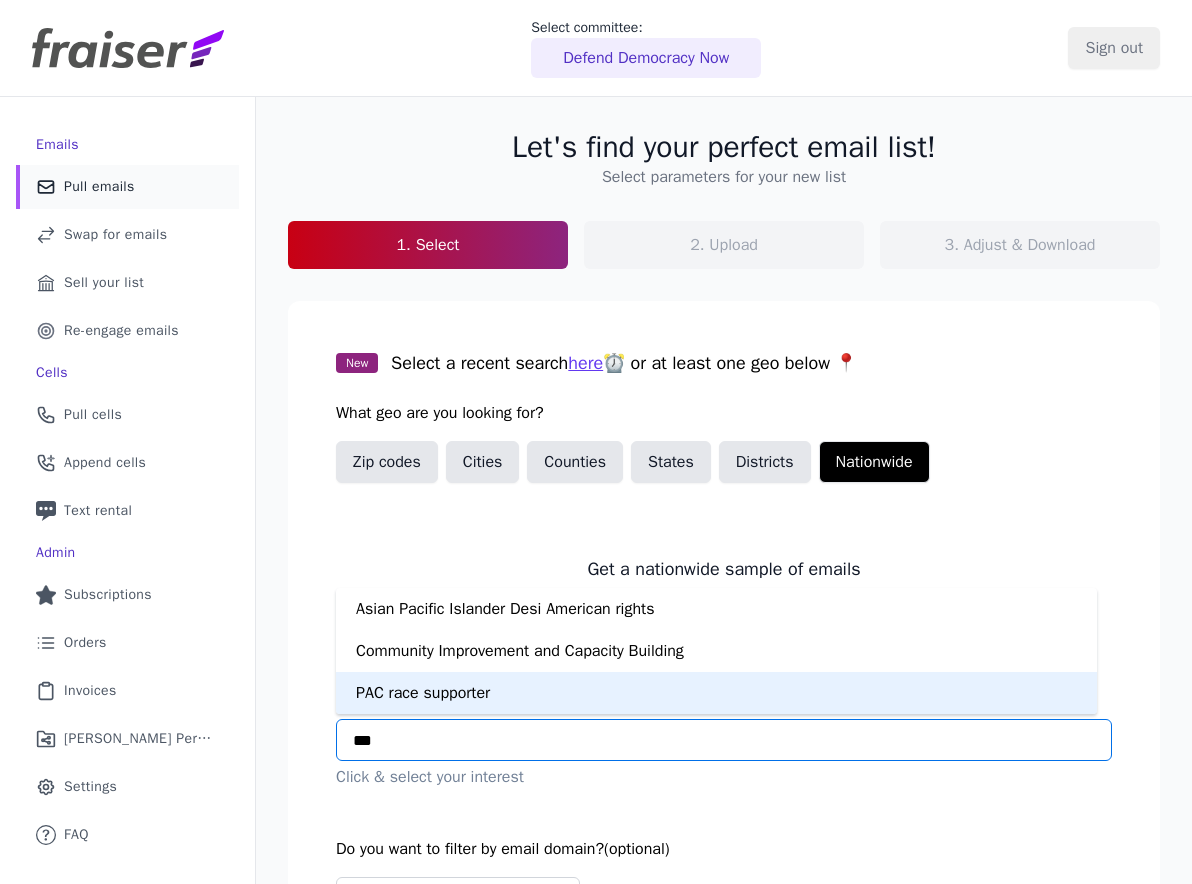 click on "PAC race supporter" at bounding box center (716, 693) 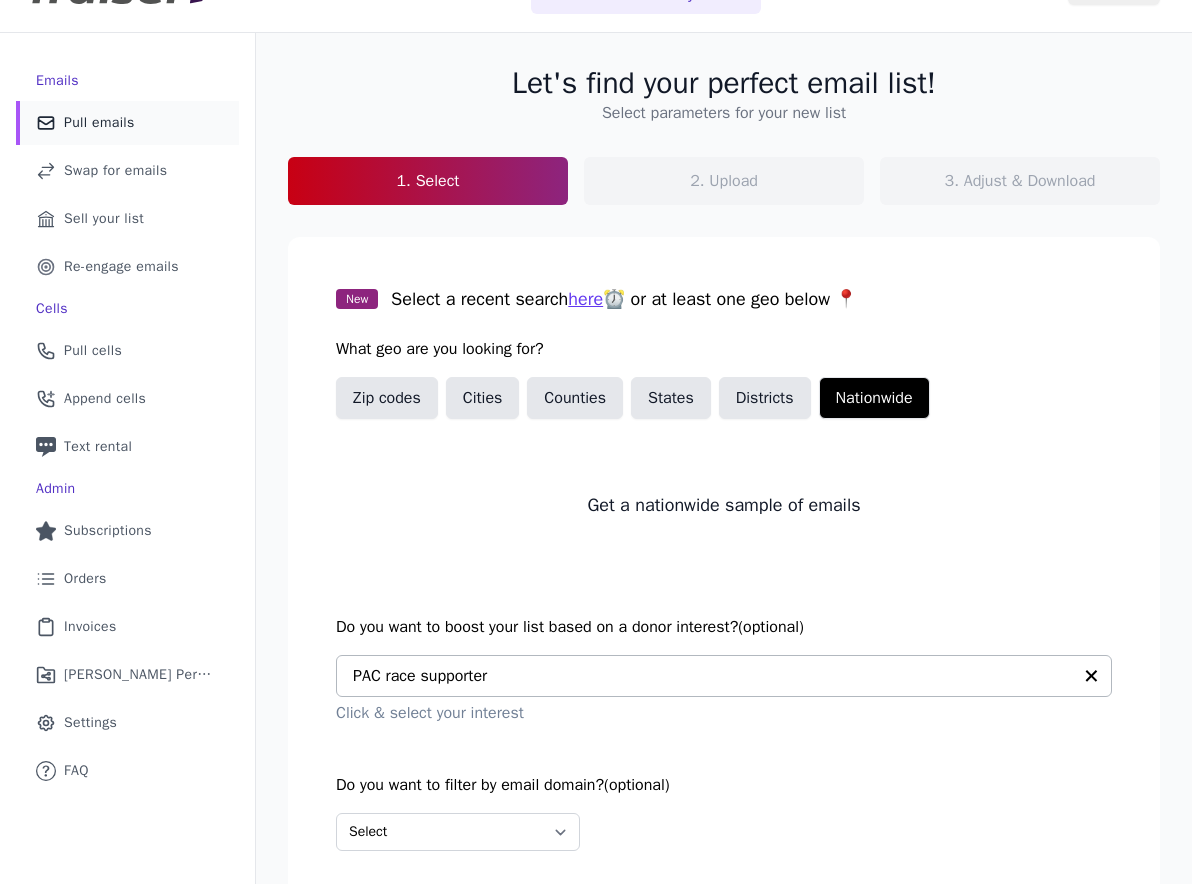 scroll, scrollTop: 167, scrollLeft: 0, axis: vertical 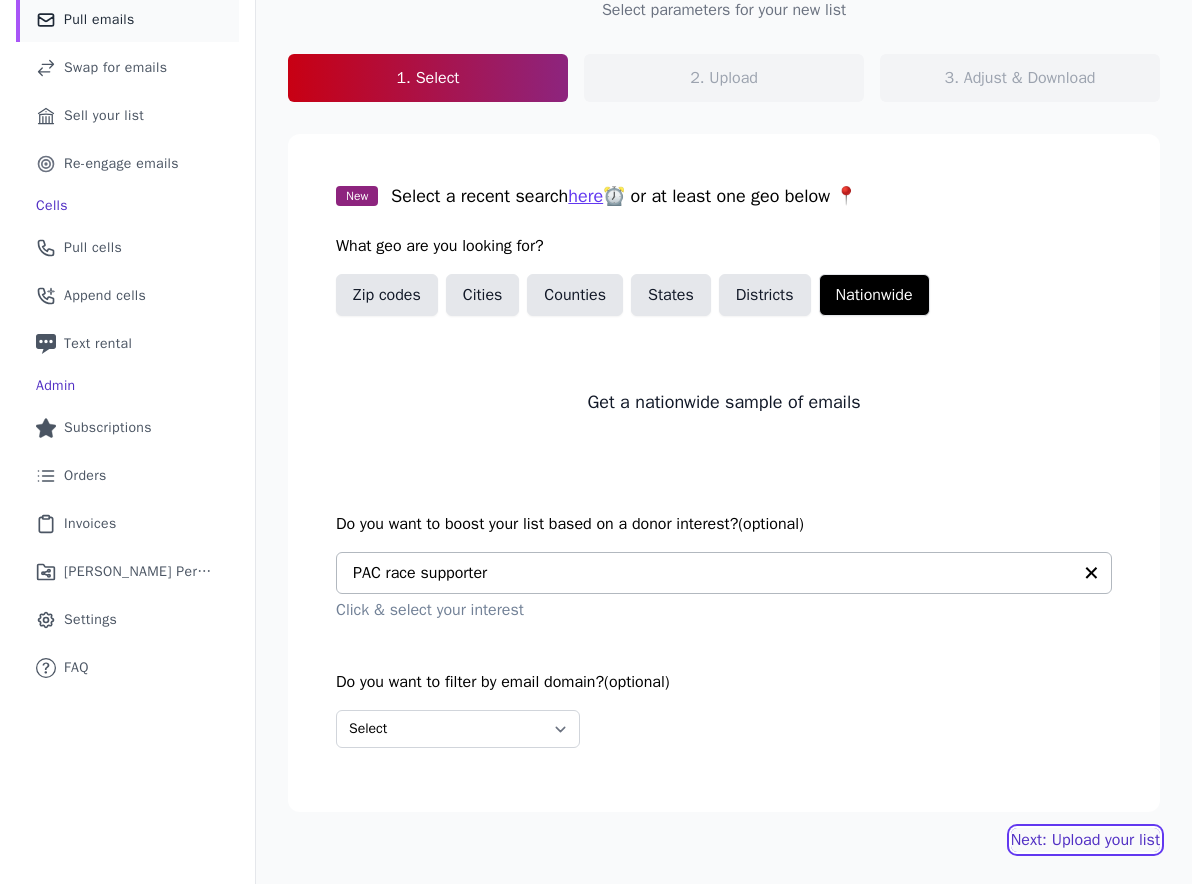 click on "Next: Upload your list" at bounding box center (1085, 840) 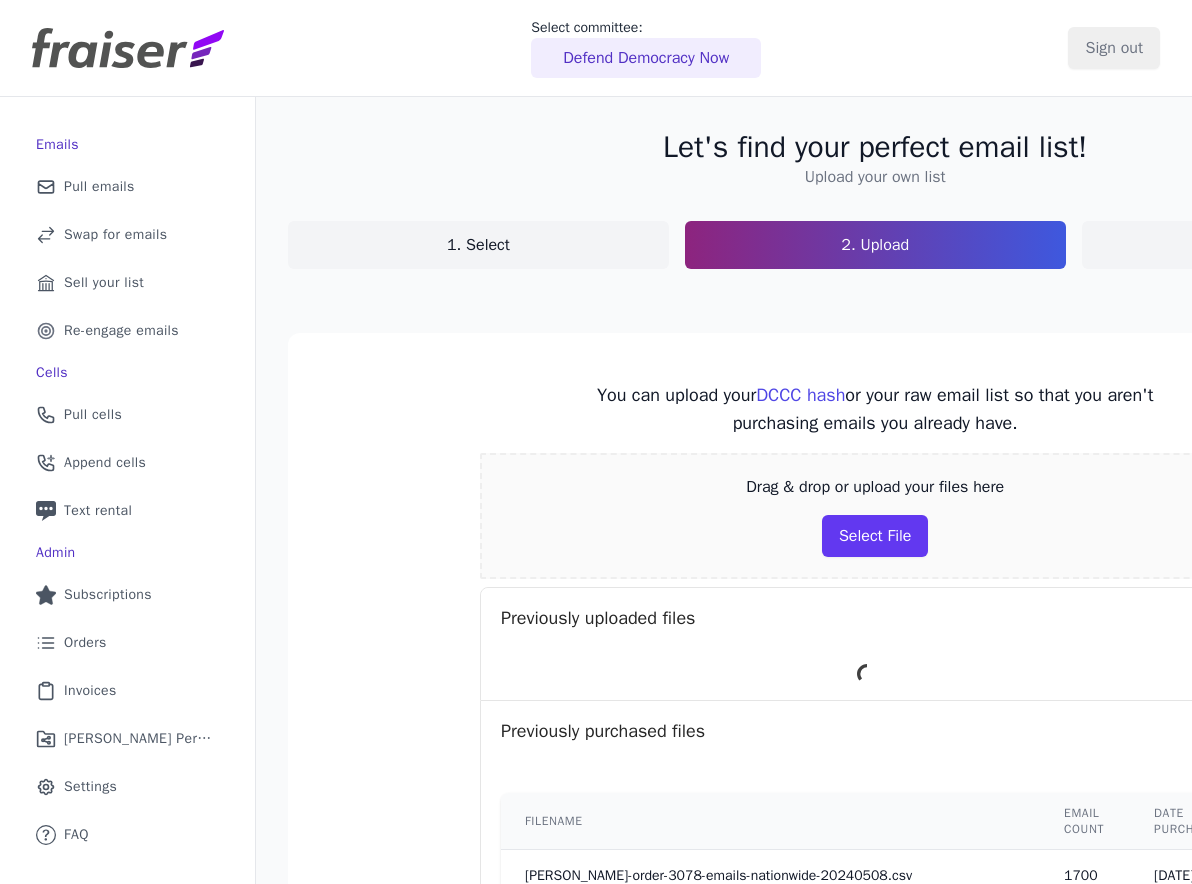scroll, scrollTop: 0, scrollLeft: 0, axis: both 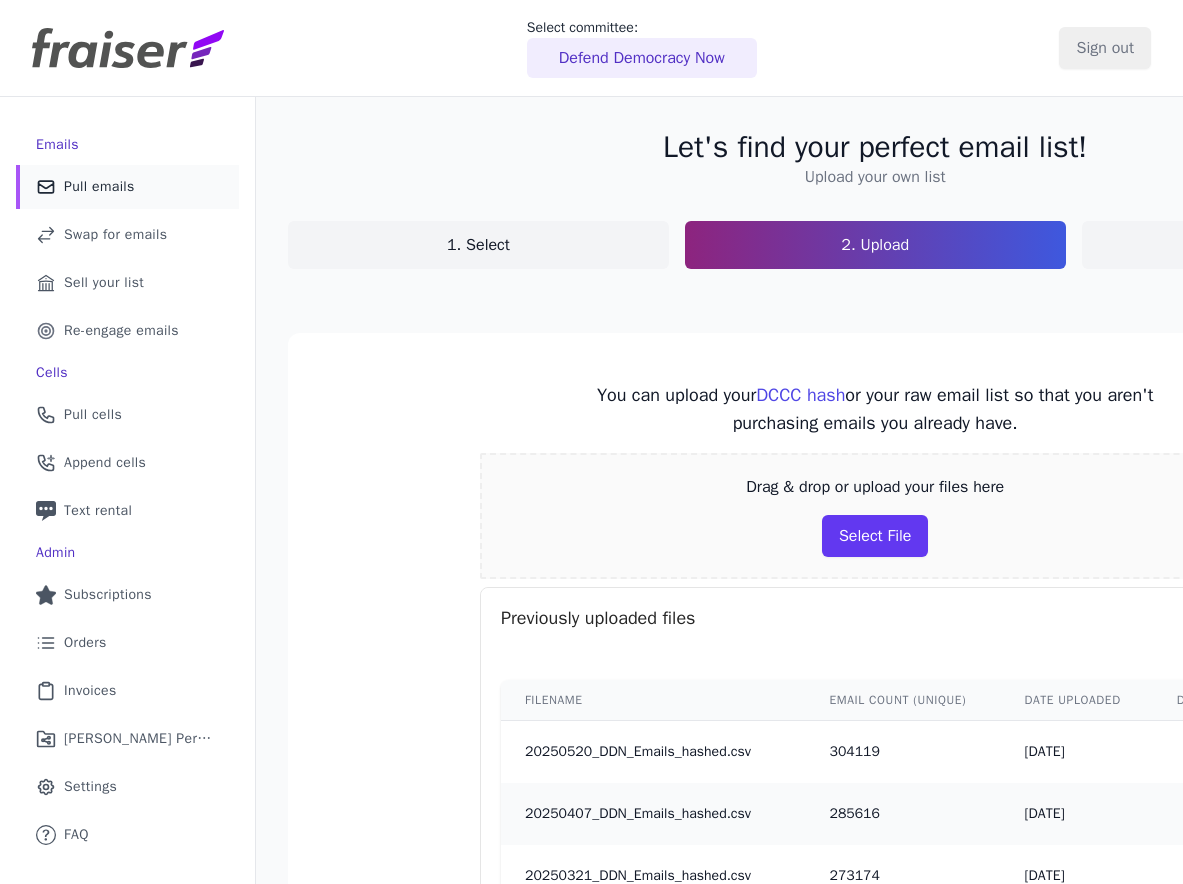 click on "Pull emails" at bounding box center (99, 187) 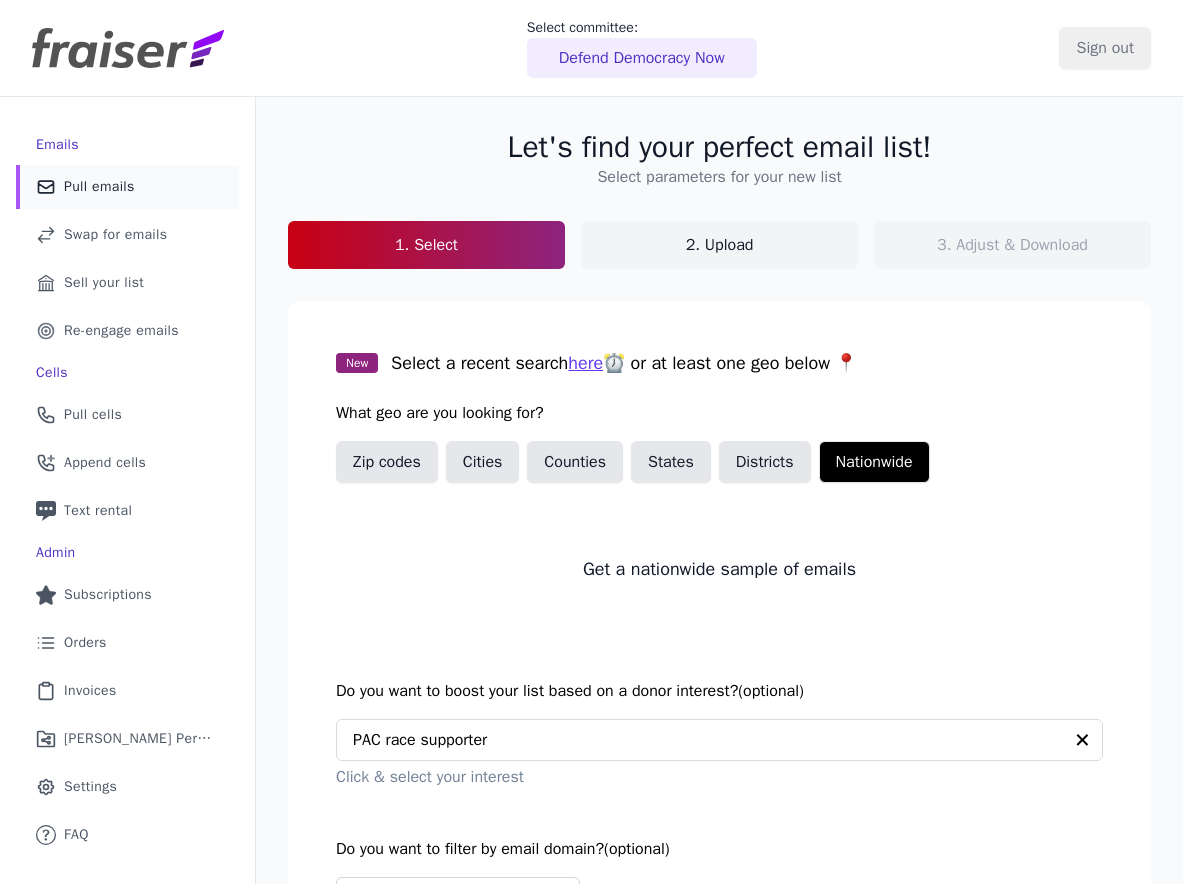 scroll, scrollTop: 0, scrollLeft: 0, axis: both 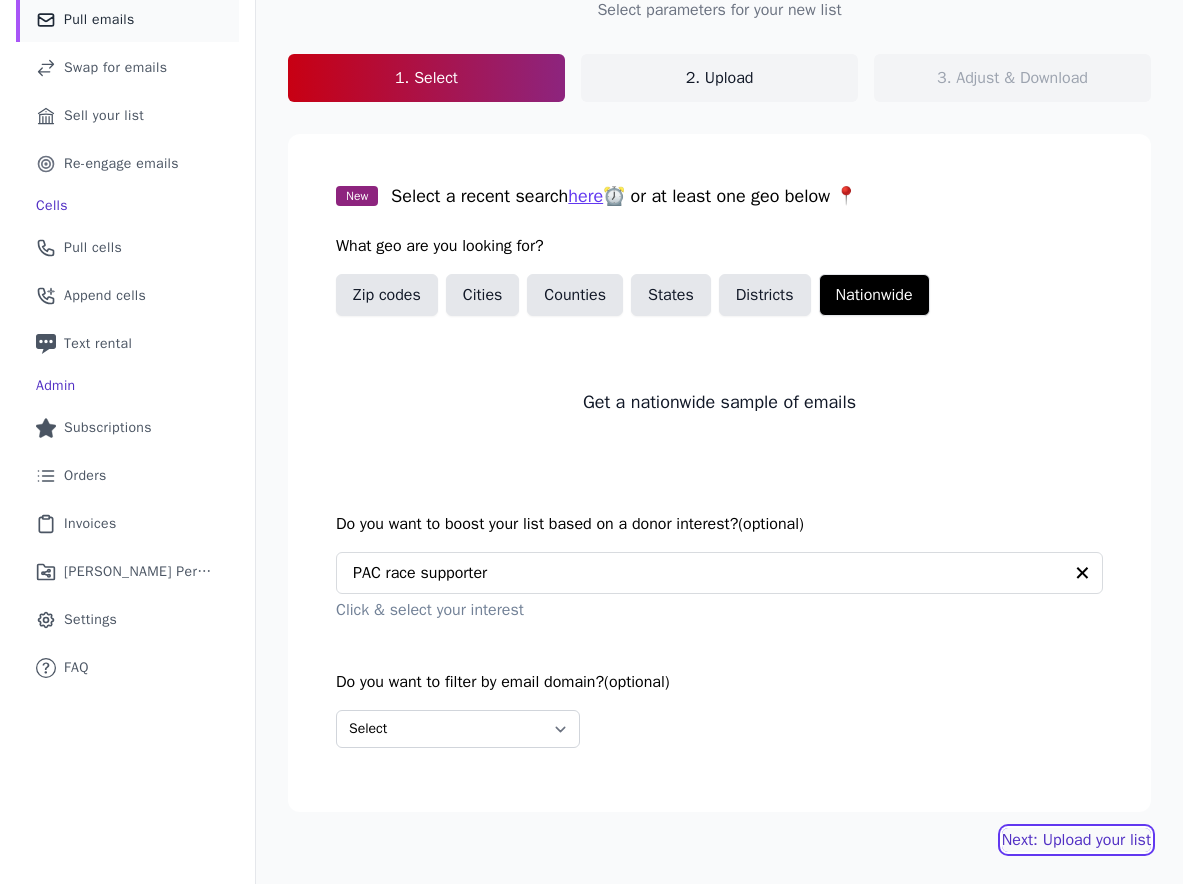 click on "Next: Upload your list" at bounding box center [1076, 840] 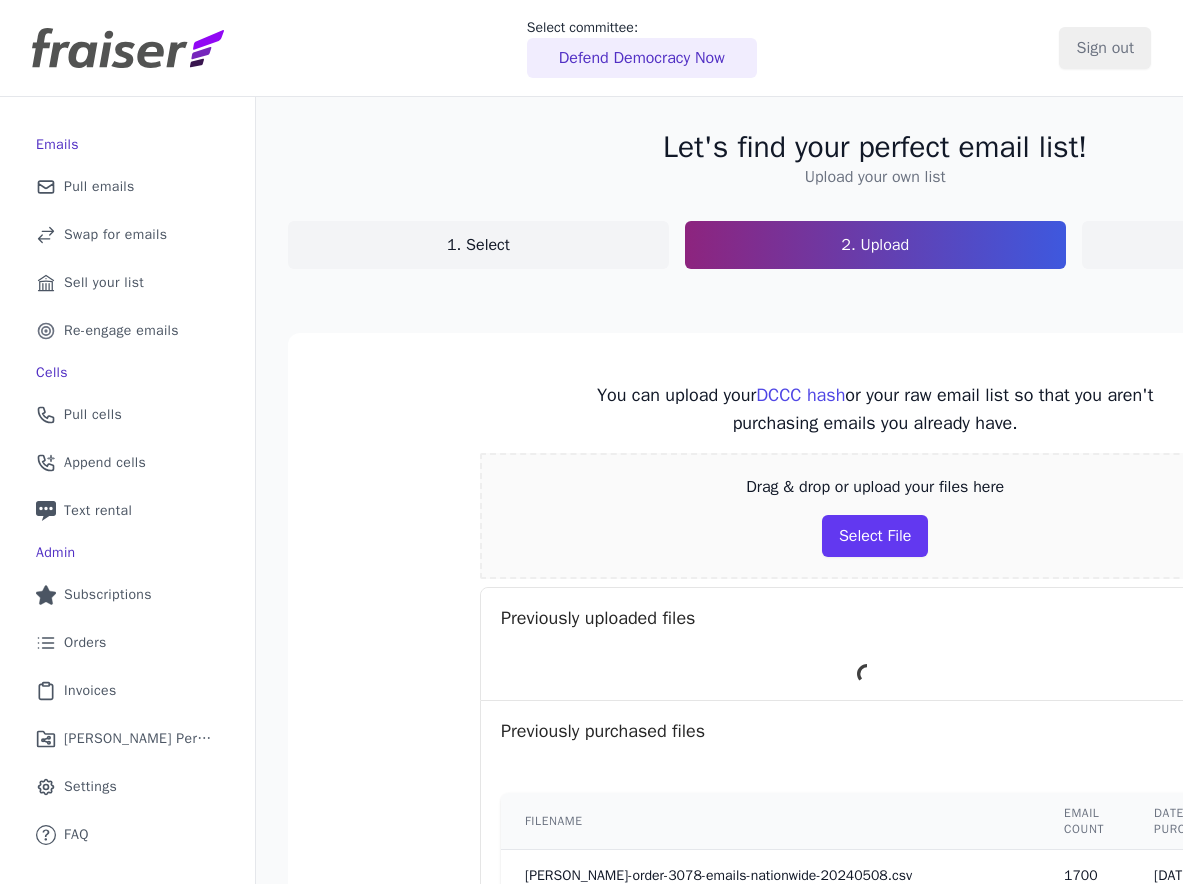 scroll, scrollTop: 0, scrollLeft: 0, axis: both 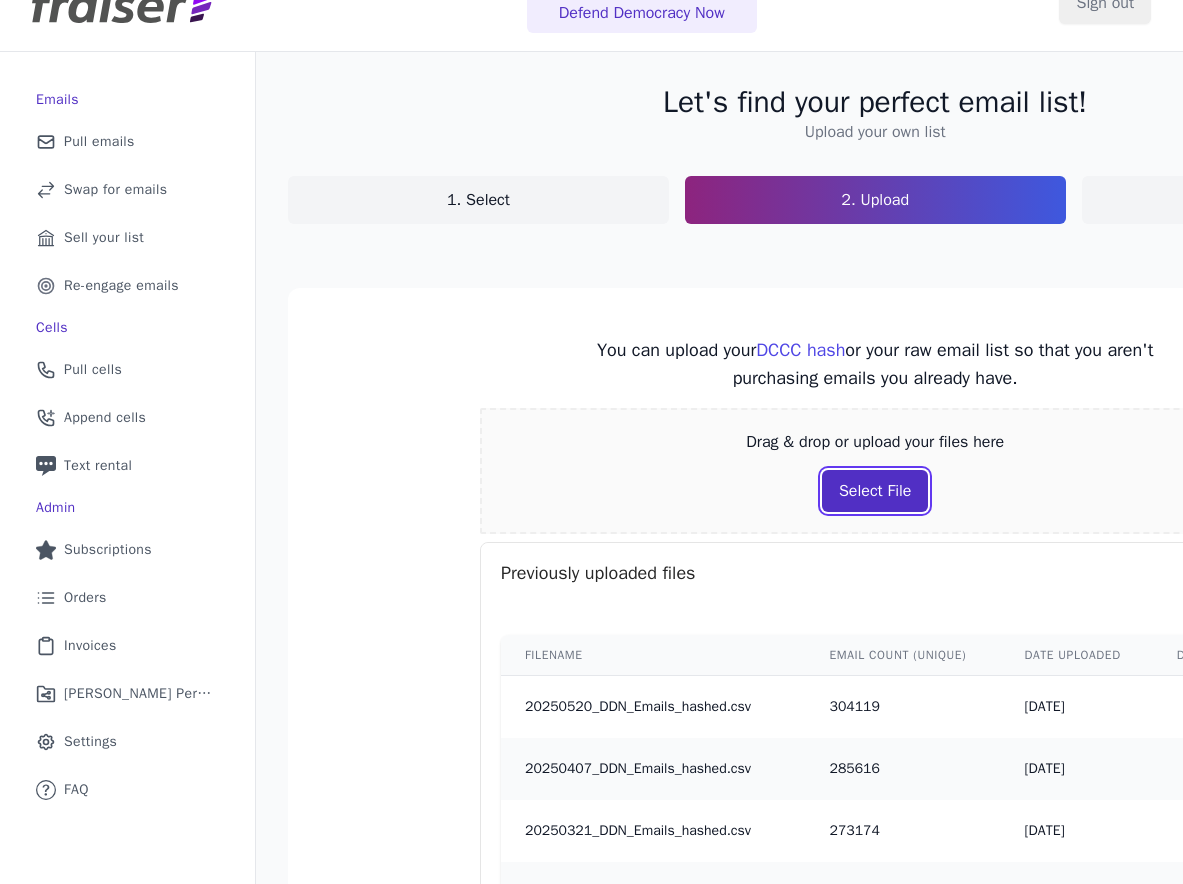 click on "Select File" at bounding box center [875, 491] 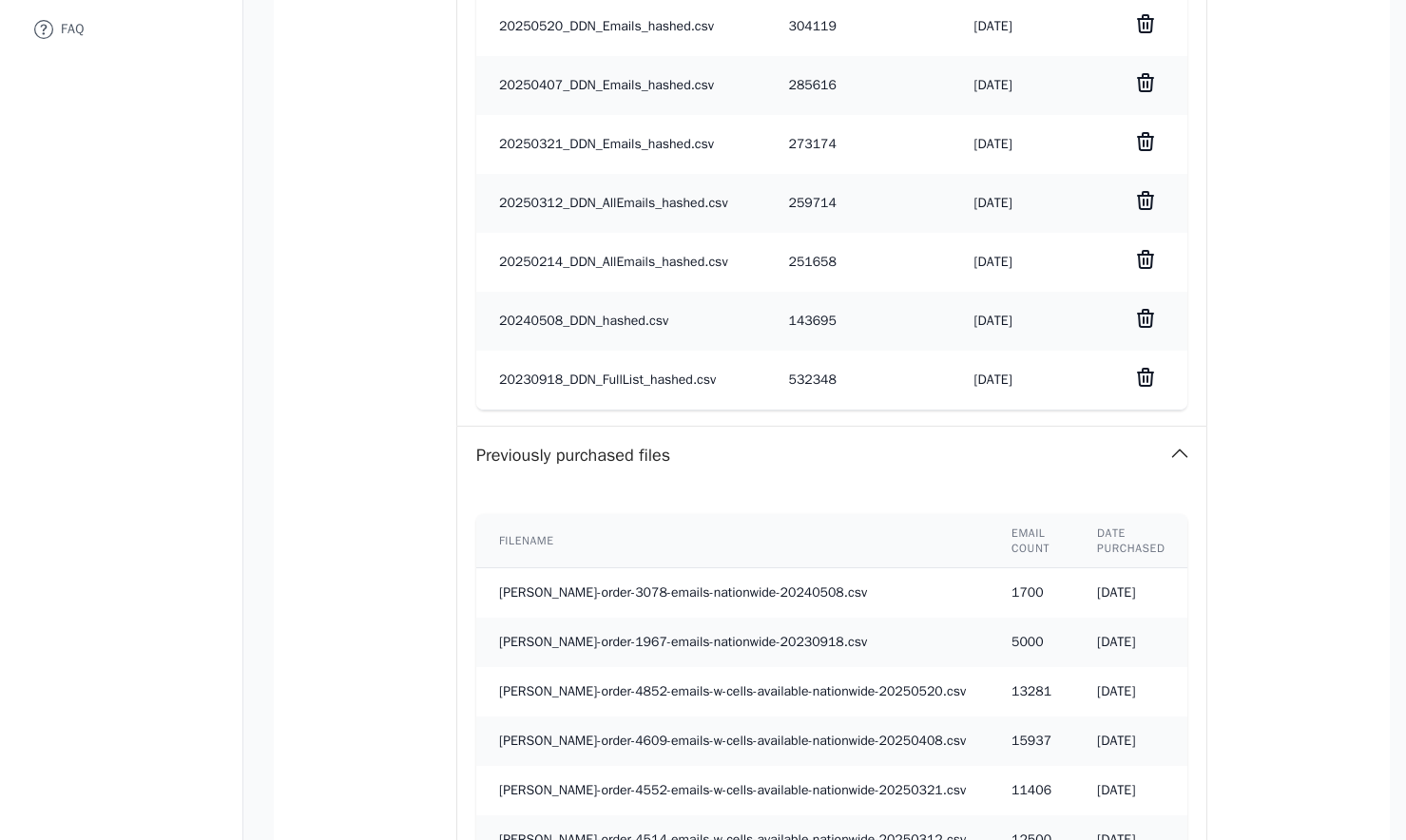 scroll, scrollTop: 1098, scrollLeft: 0, axis: vertical 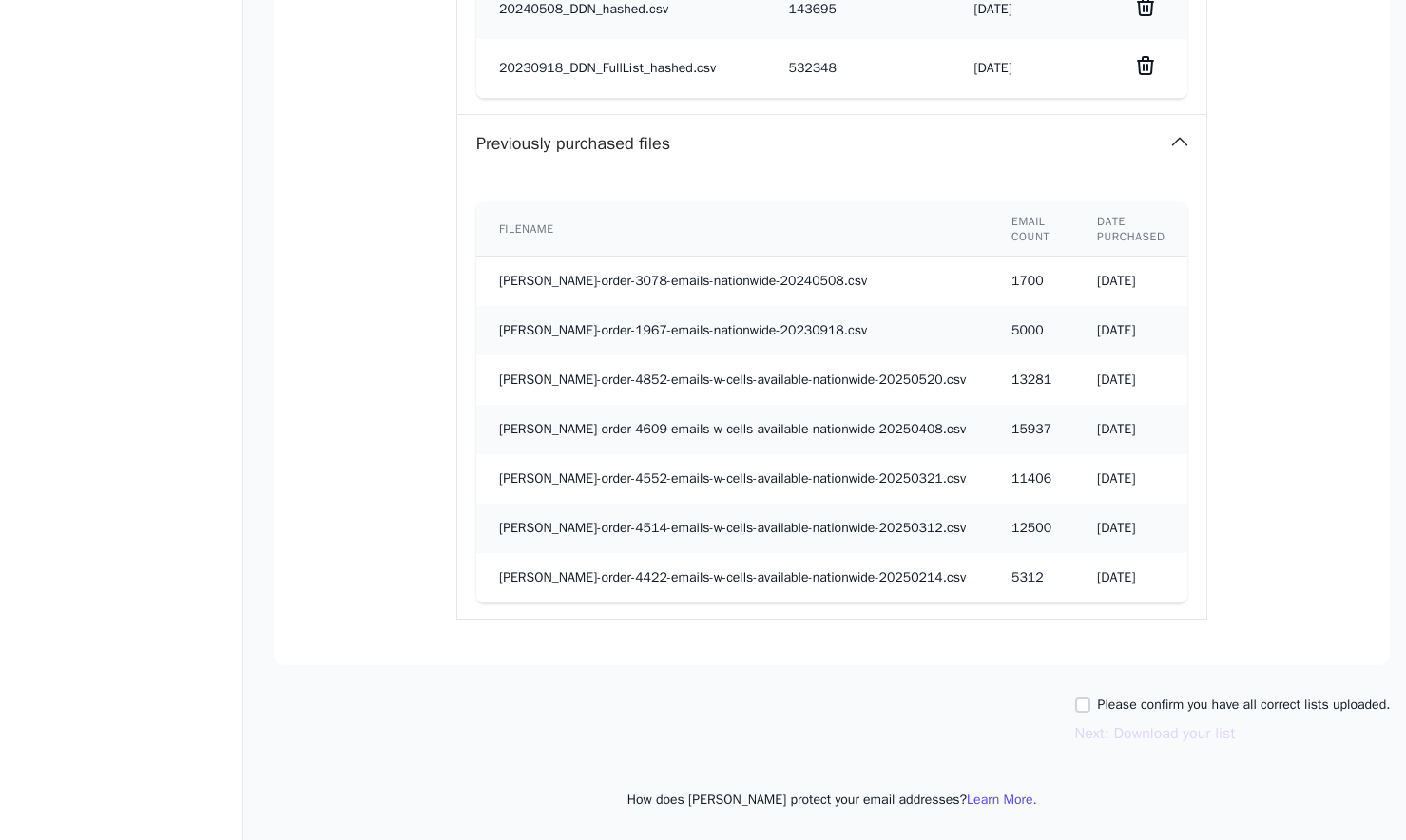 click on "Please confirm you have all correct lists uploaded." at bounding box center [1244, 705] 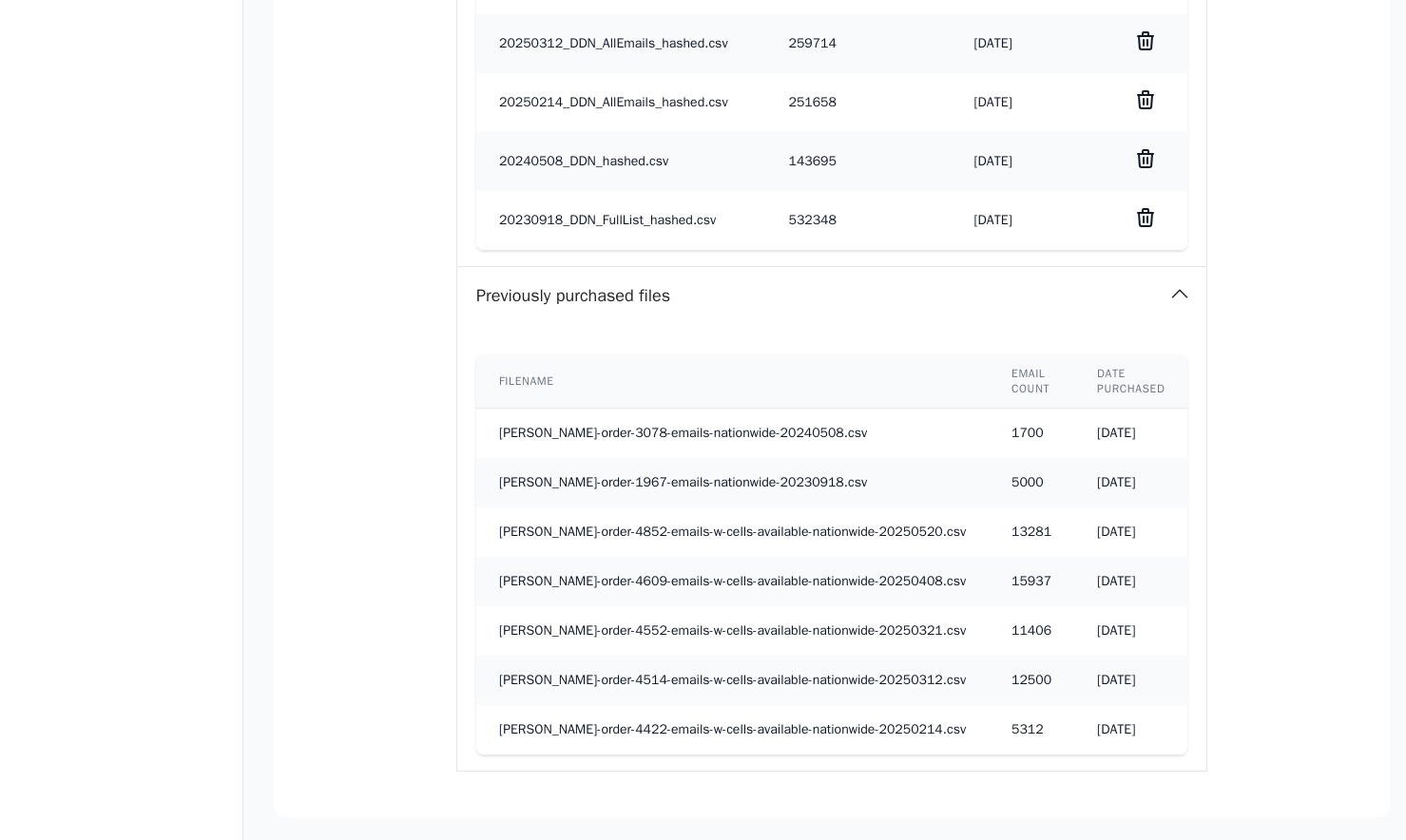 scroll, scrollTop: 0, scrollLeft: 0, axis: both 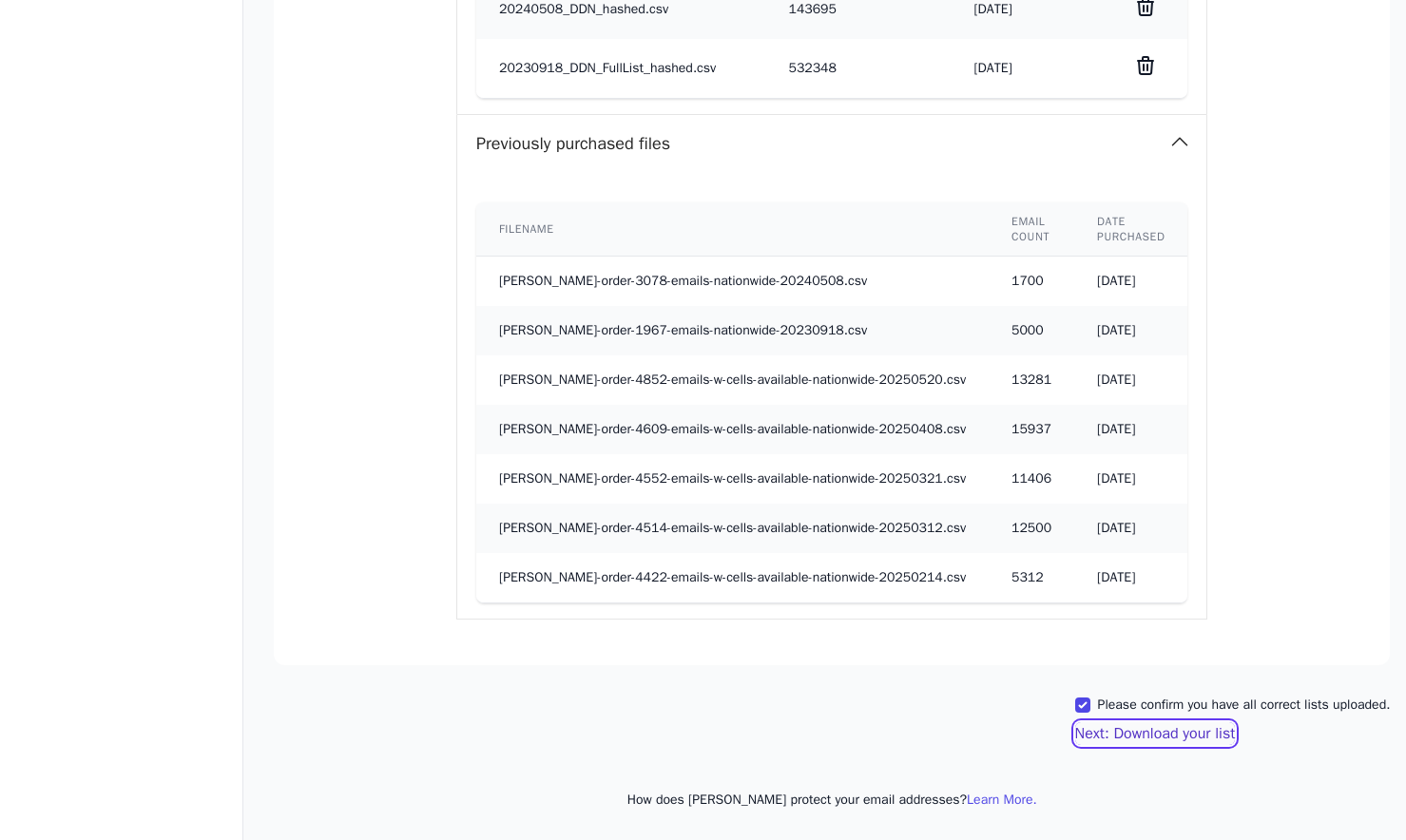 click on "Next: Download your list" at bounding box center (1155, 734) 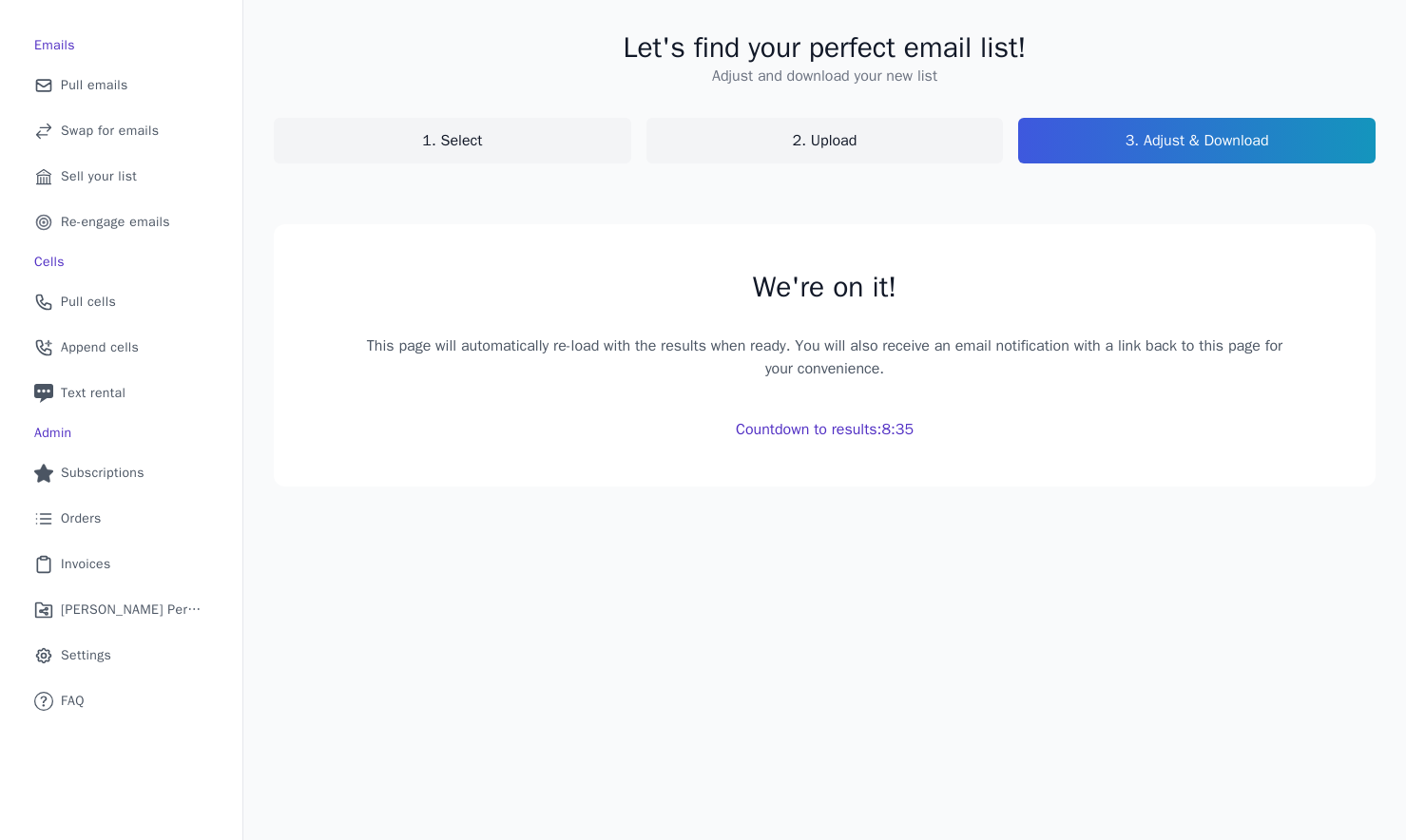 scroll, scrollTop: 255, scrollLeft: 0, axis: vertical 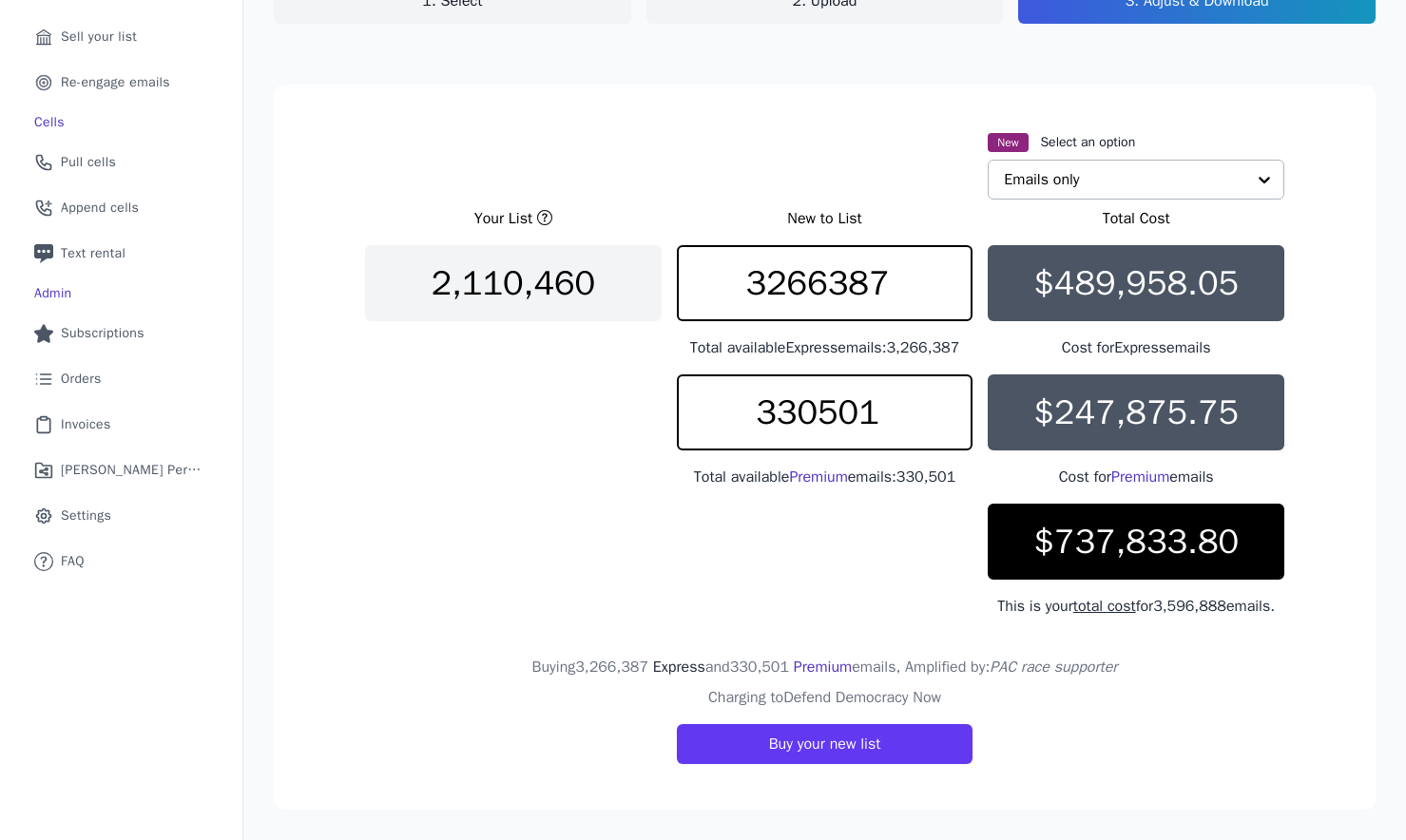 click 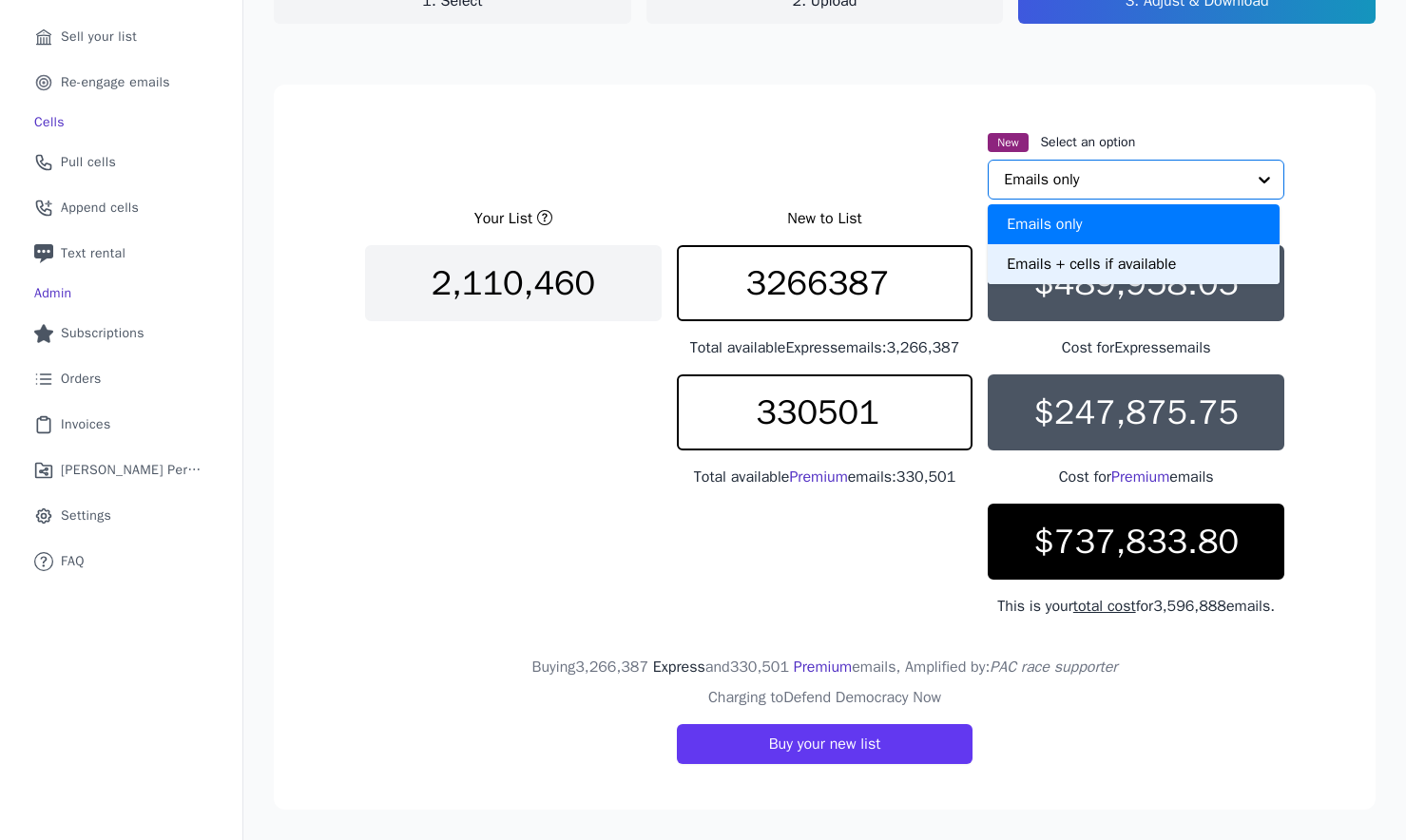 click on "Emails + cells if available" at bounding box center [1133, 264] 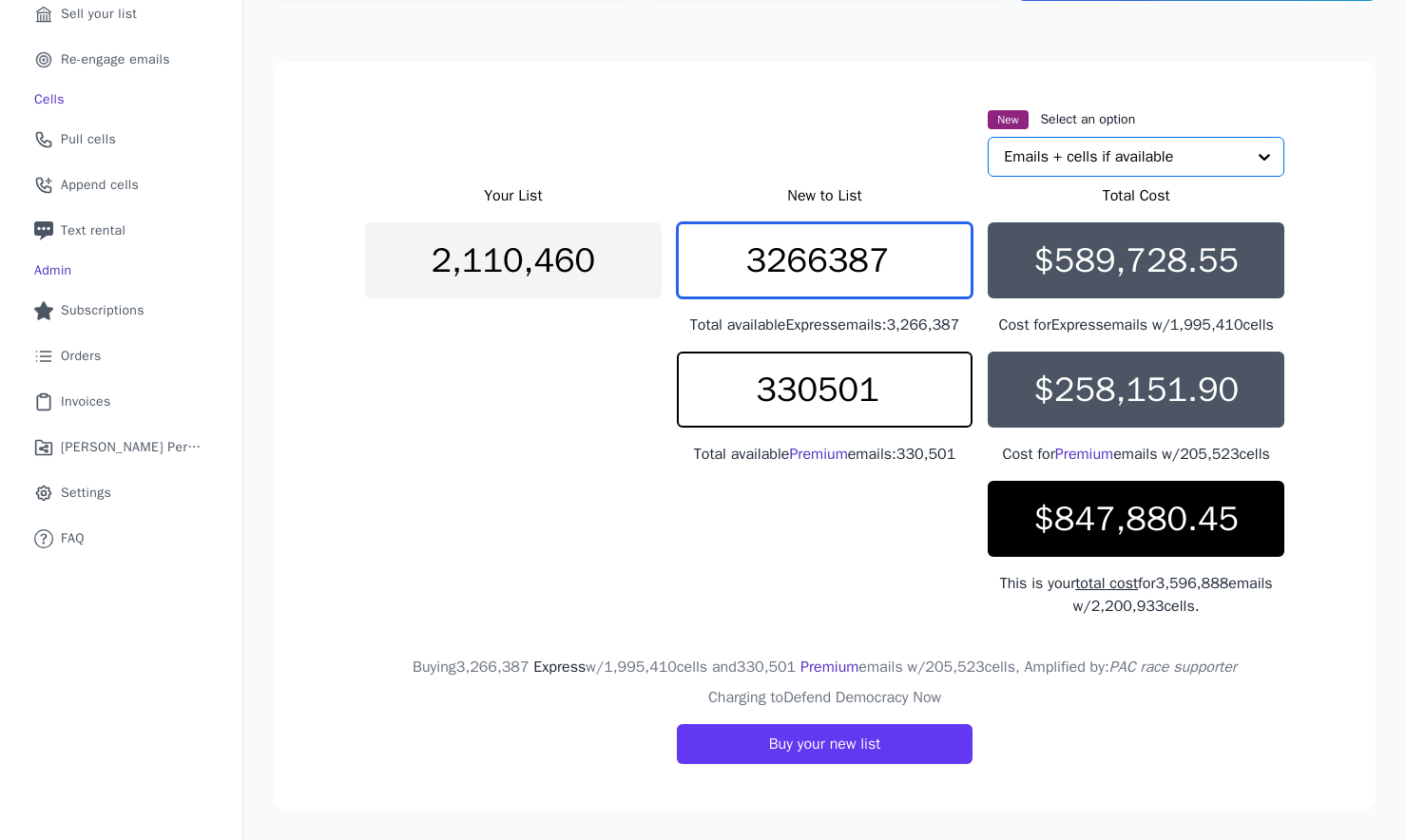 click on "3266387" at bounding box center [825, 260] 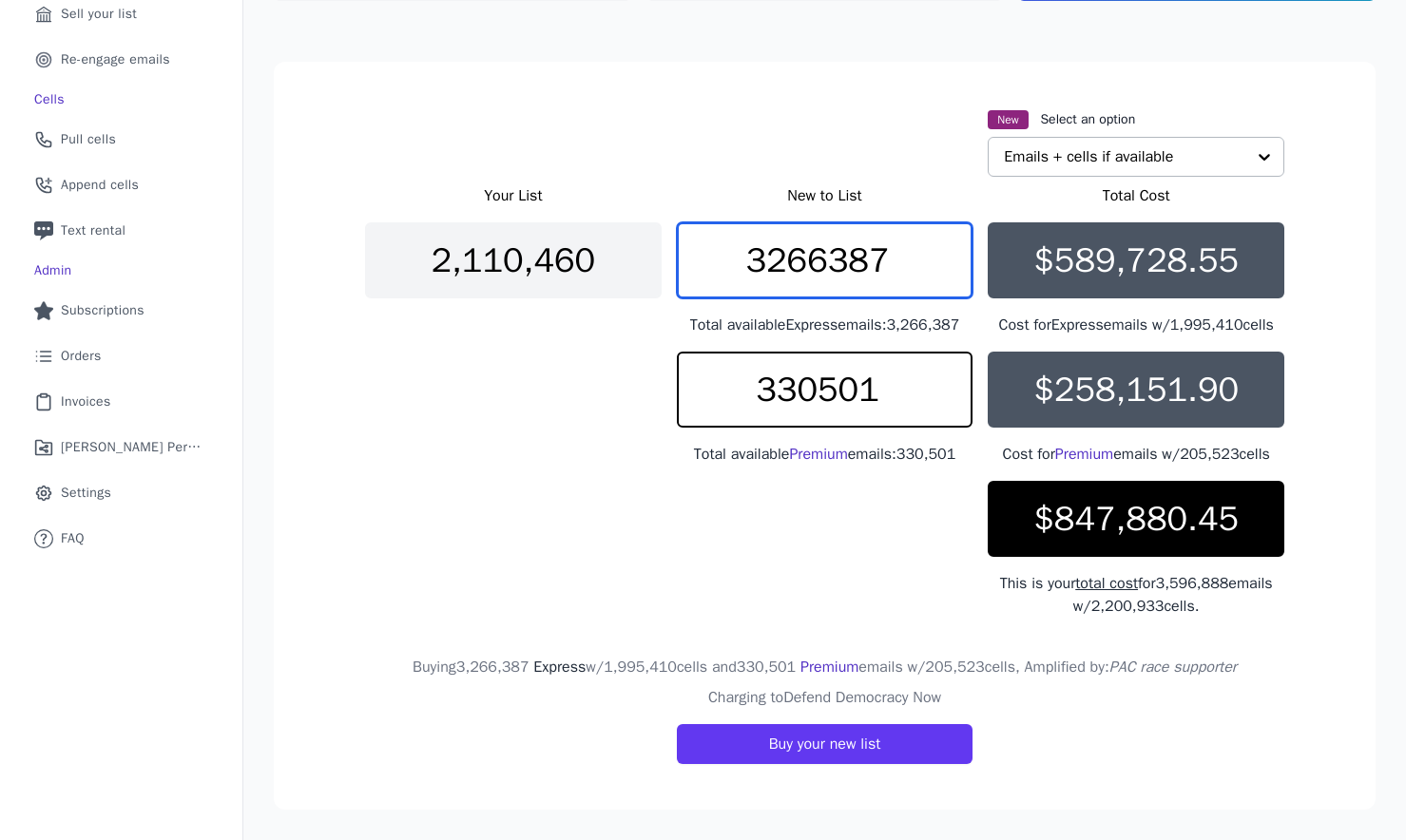 click on "3266387" at bounding box center (825, 260) 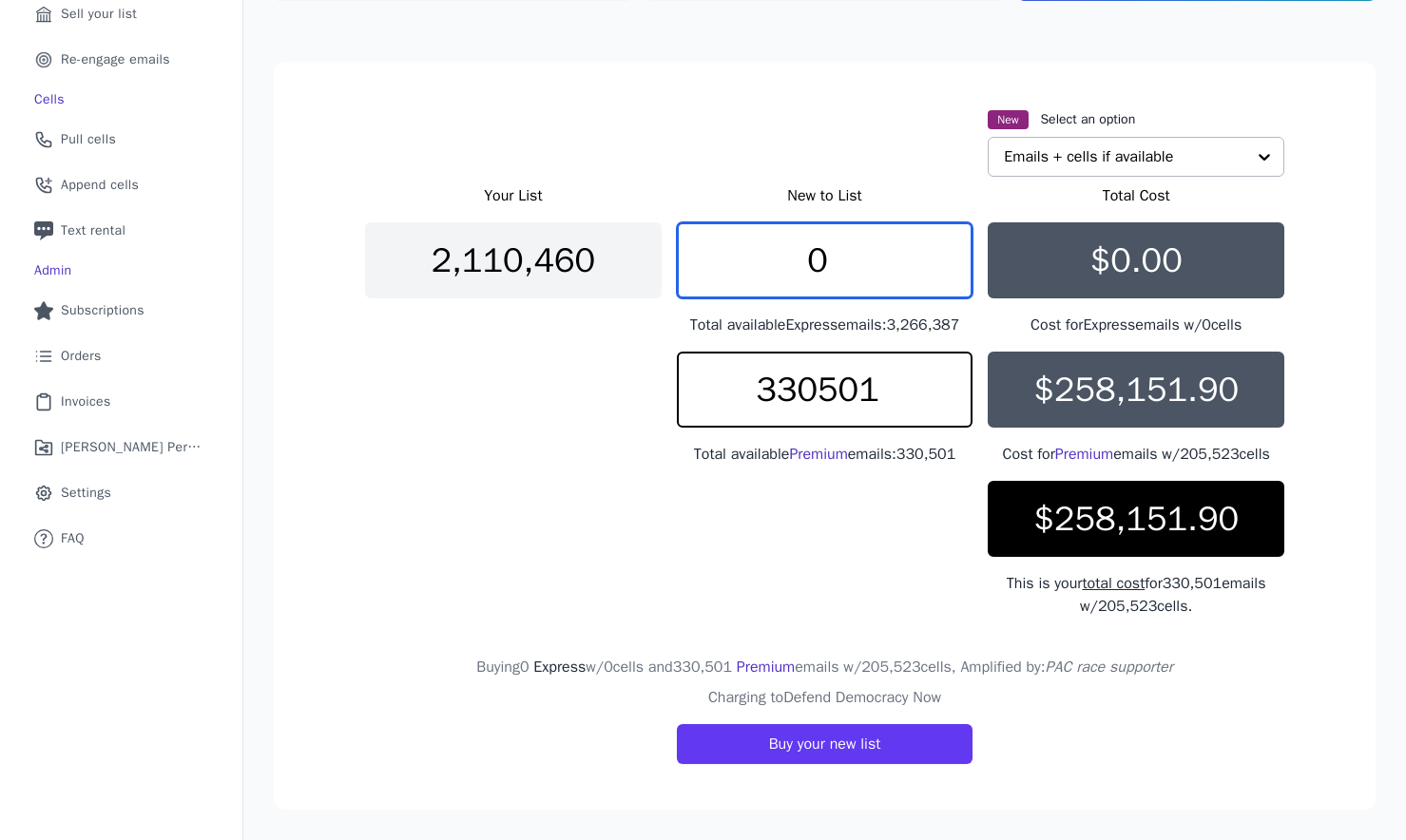 type on "0" 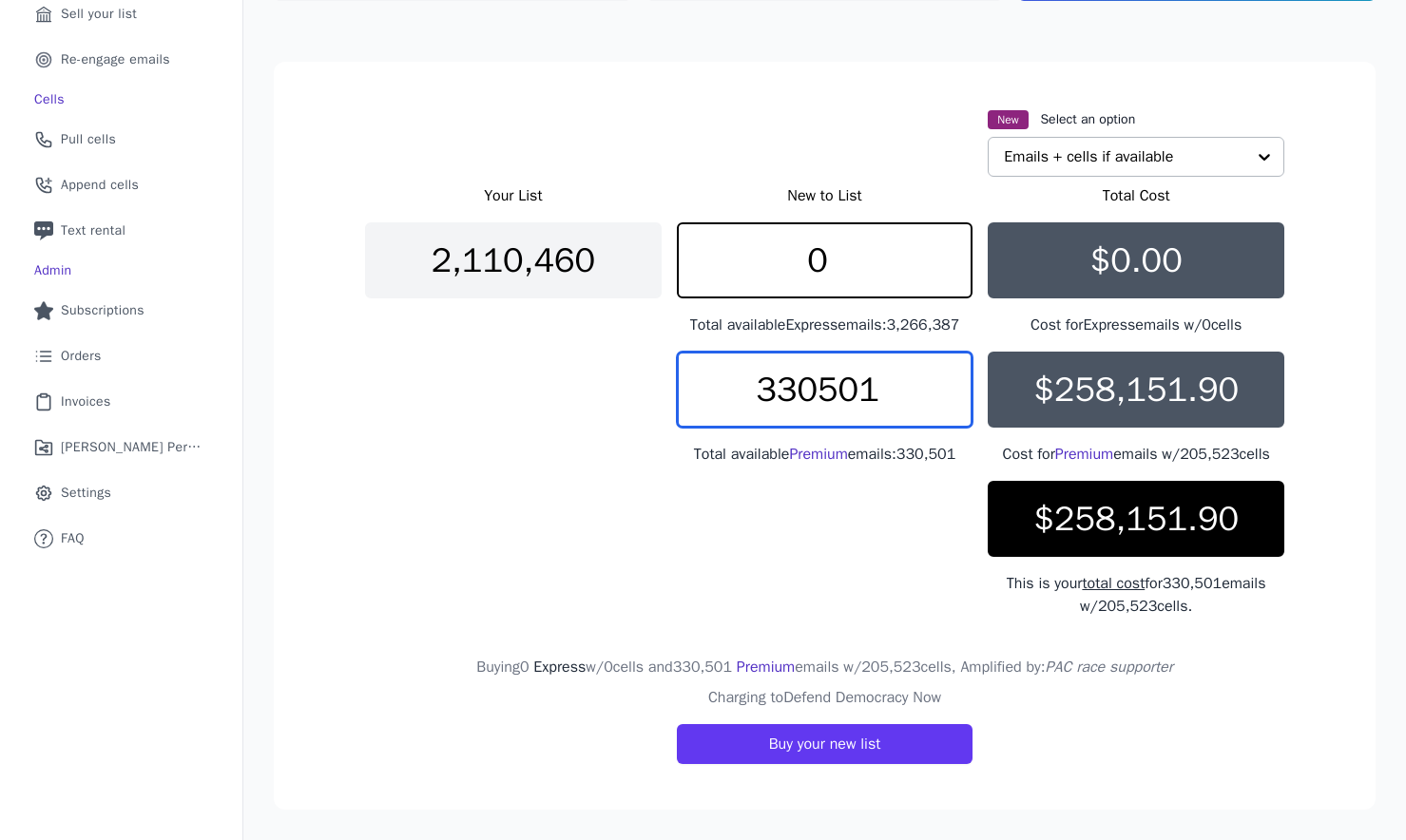 click on "330501" at bounding box center [825, 390] 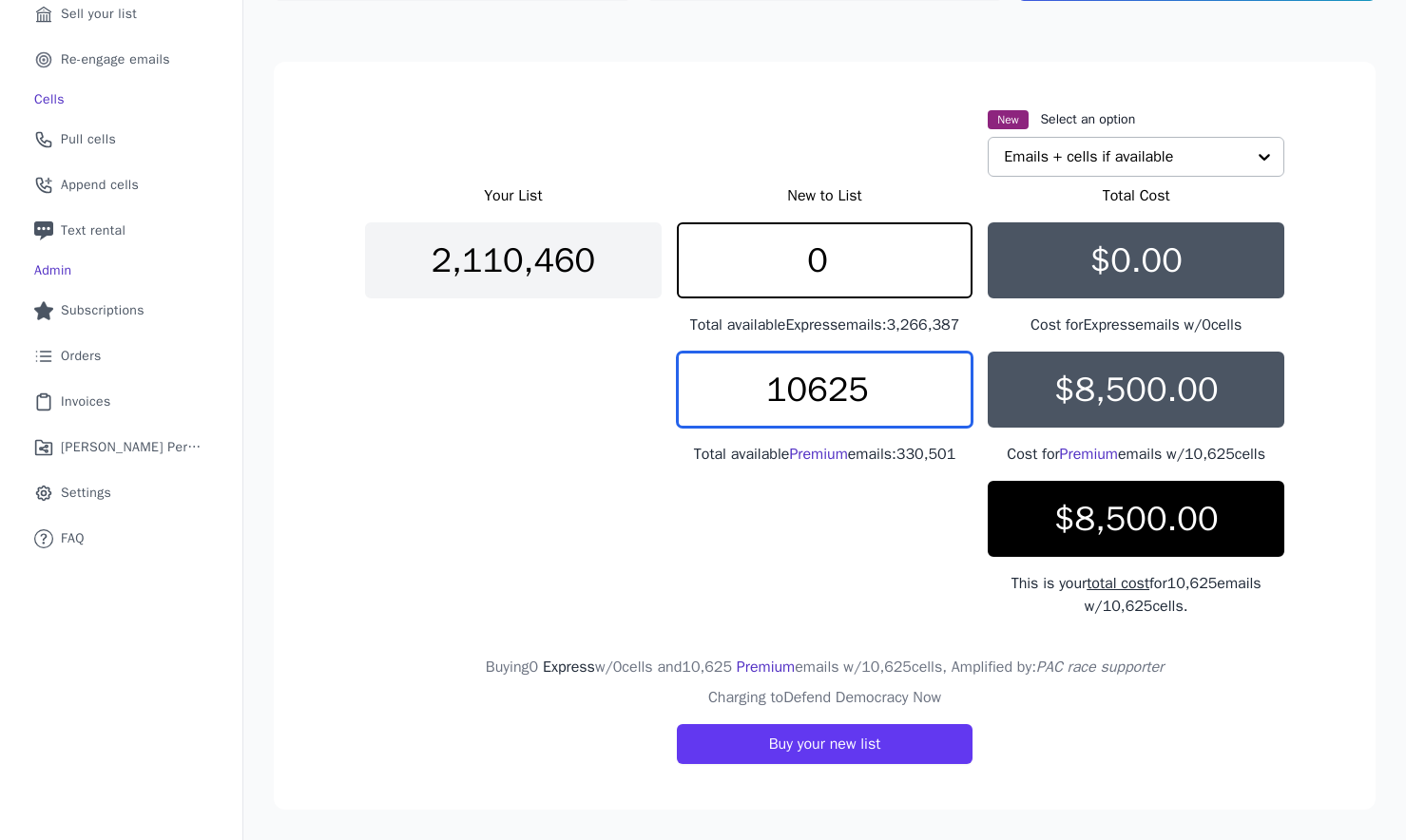 type on "10625" 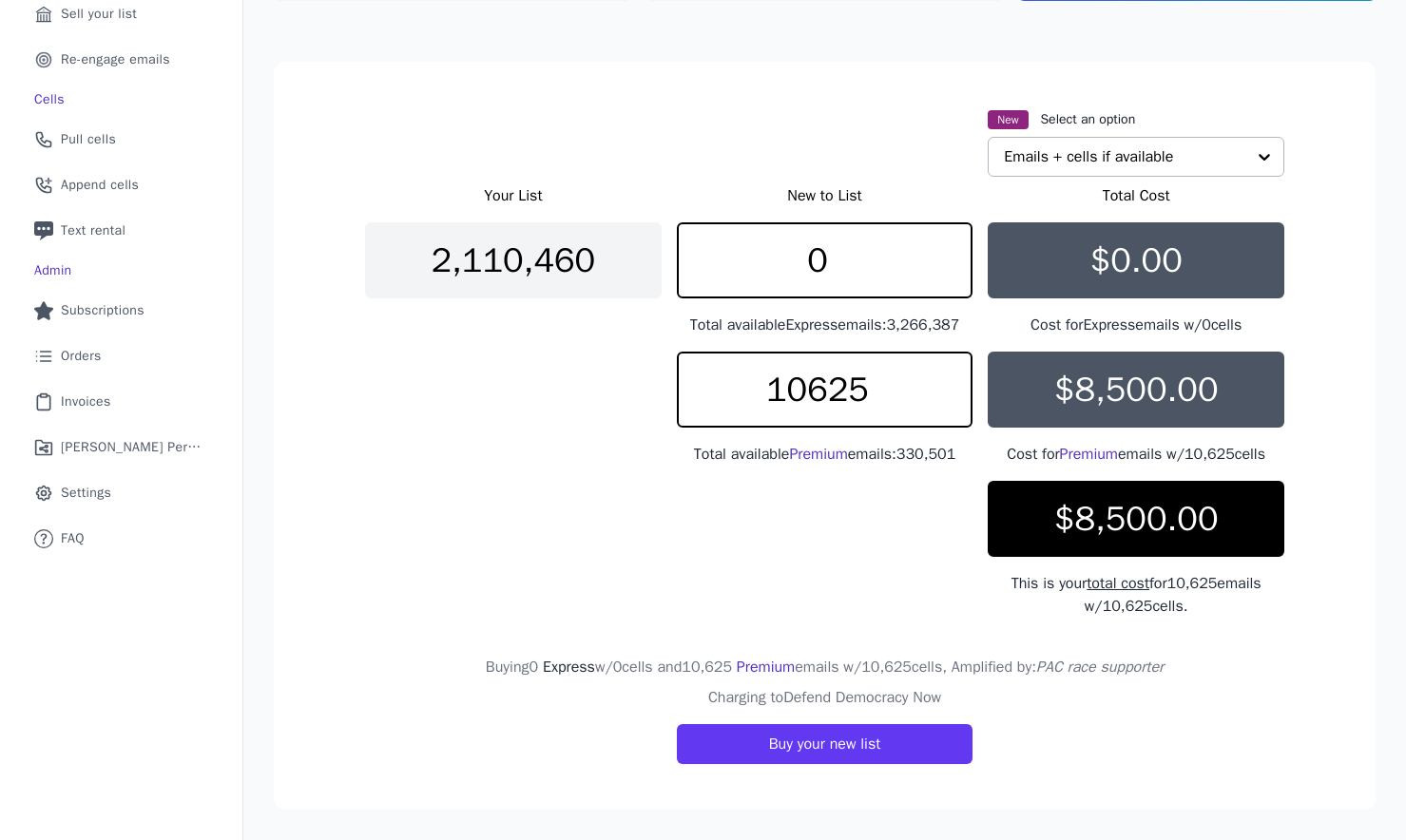 click on "Your List   New to List   Total Cost   2,110,460   0   Total available  Express  emails:  3,266,387   $0.00   Cost for  Express  emails w/  0  cells   10625   Total available  Premium
emails:  330,501   $8,500.00   Cost for  Premium  emails w/  10,625
cells     $8,500.00   This is your  total cost  for  10,625
emails w/  10,625  cells." at bounding box center (824, 401) 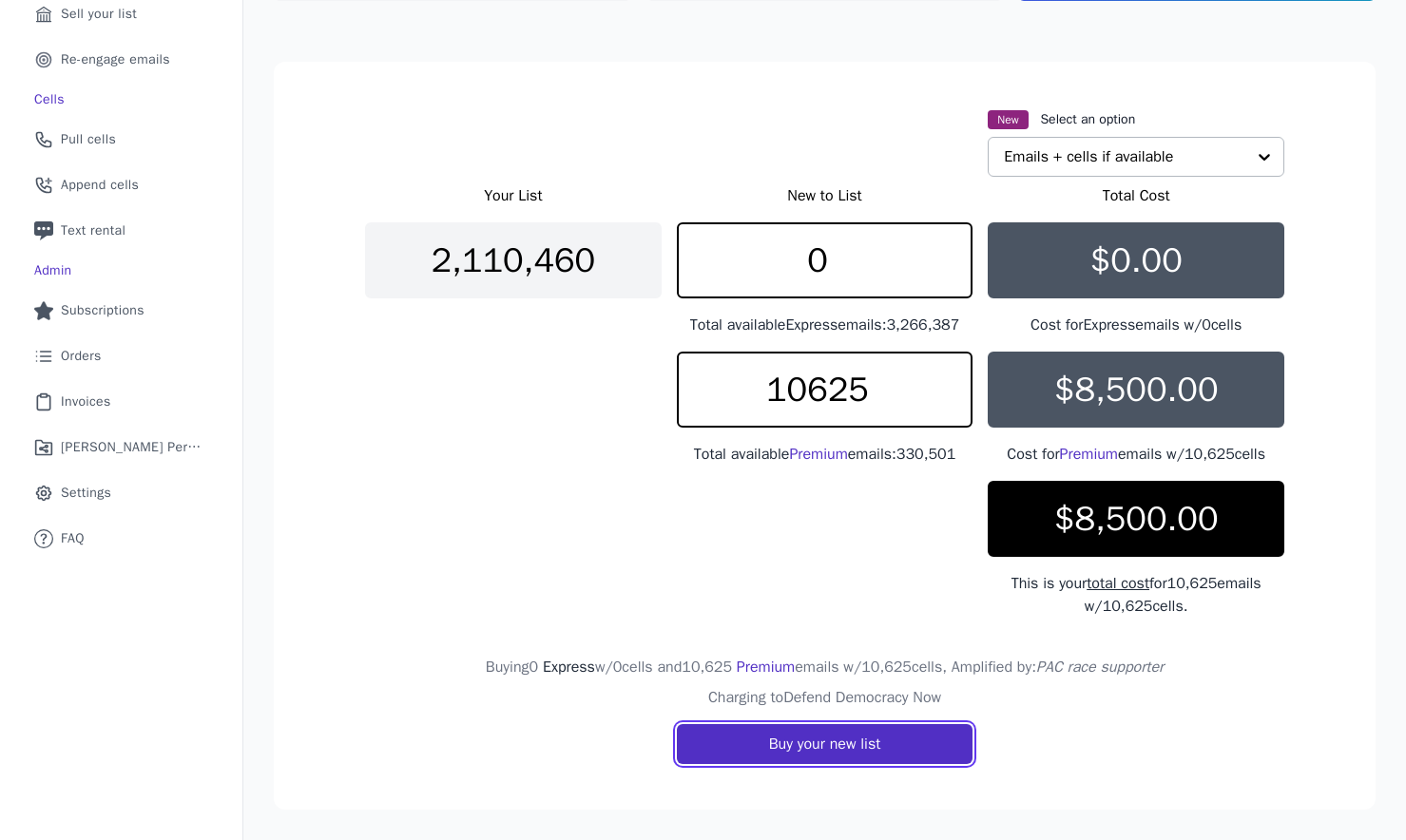 click on "Buy your new list" at bounding box center [825, 744] 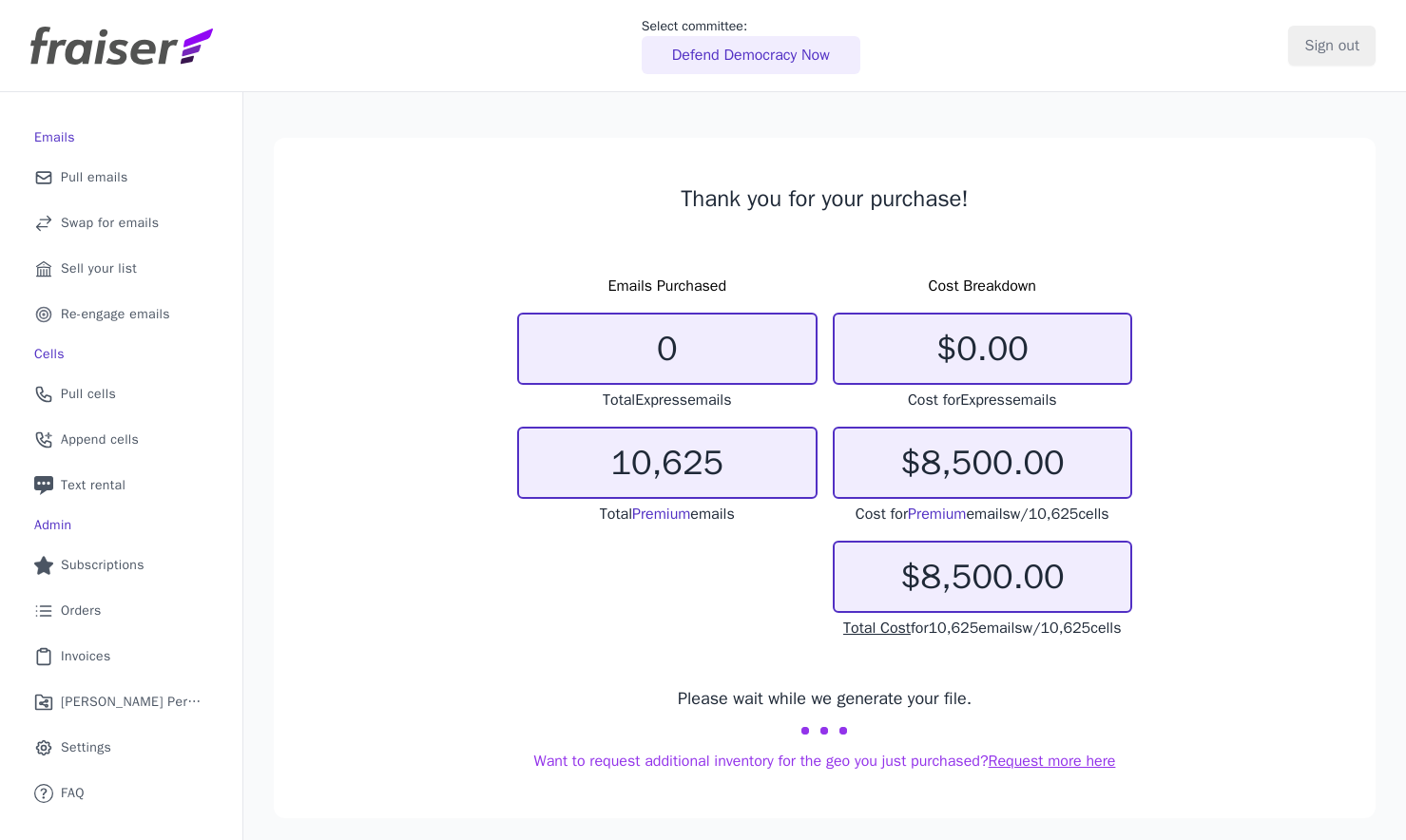 scroll, scrollTop: 0, scrollLeft: 0, axis: both 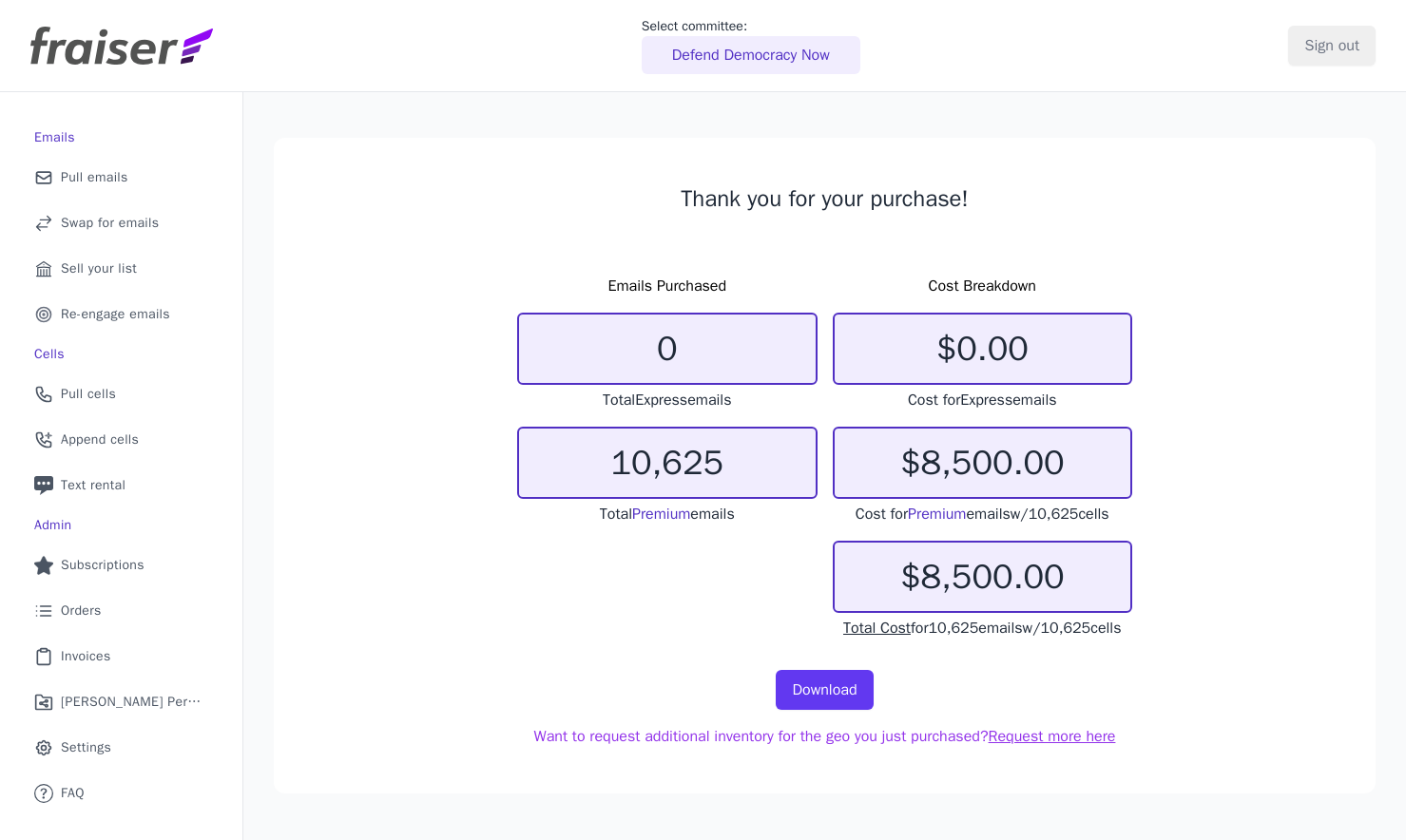 click on "Emails Purchased   0   Total  Express  emails   10,625   Total  Premium  emails   Cost Breakdown   $0.00   Cost for  Express  emails    $8,500.00   Cost for  Premium
emails
w/  10,625  cells         $8,500.00   Total Cost  for  10,625  emails  w/  10,625  cells" at bounding box center [824, 457] 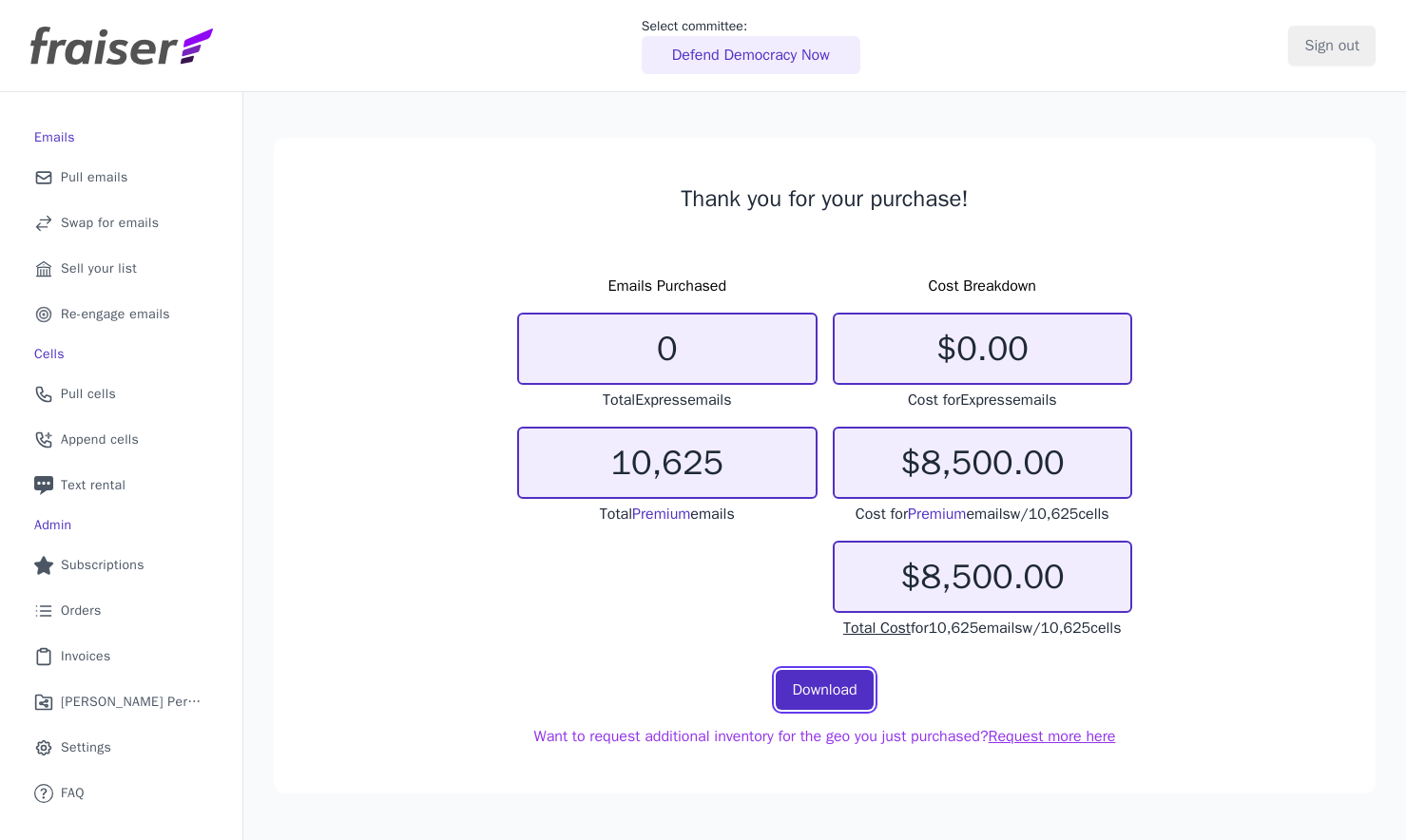 click on "Download" at bounding box center (824, 690) 